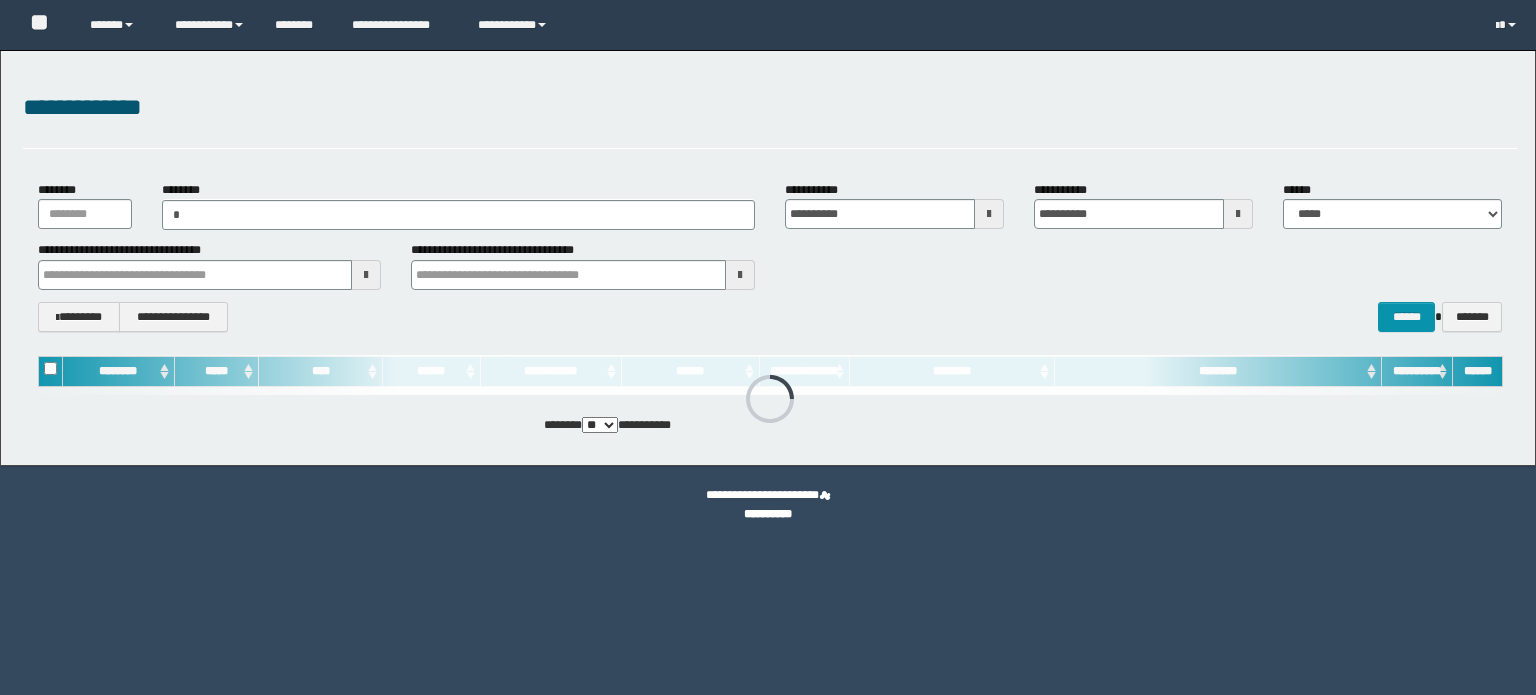 scroll, scrollTop: 0, scrollLeft: 0, axis: both 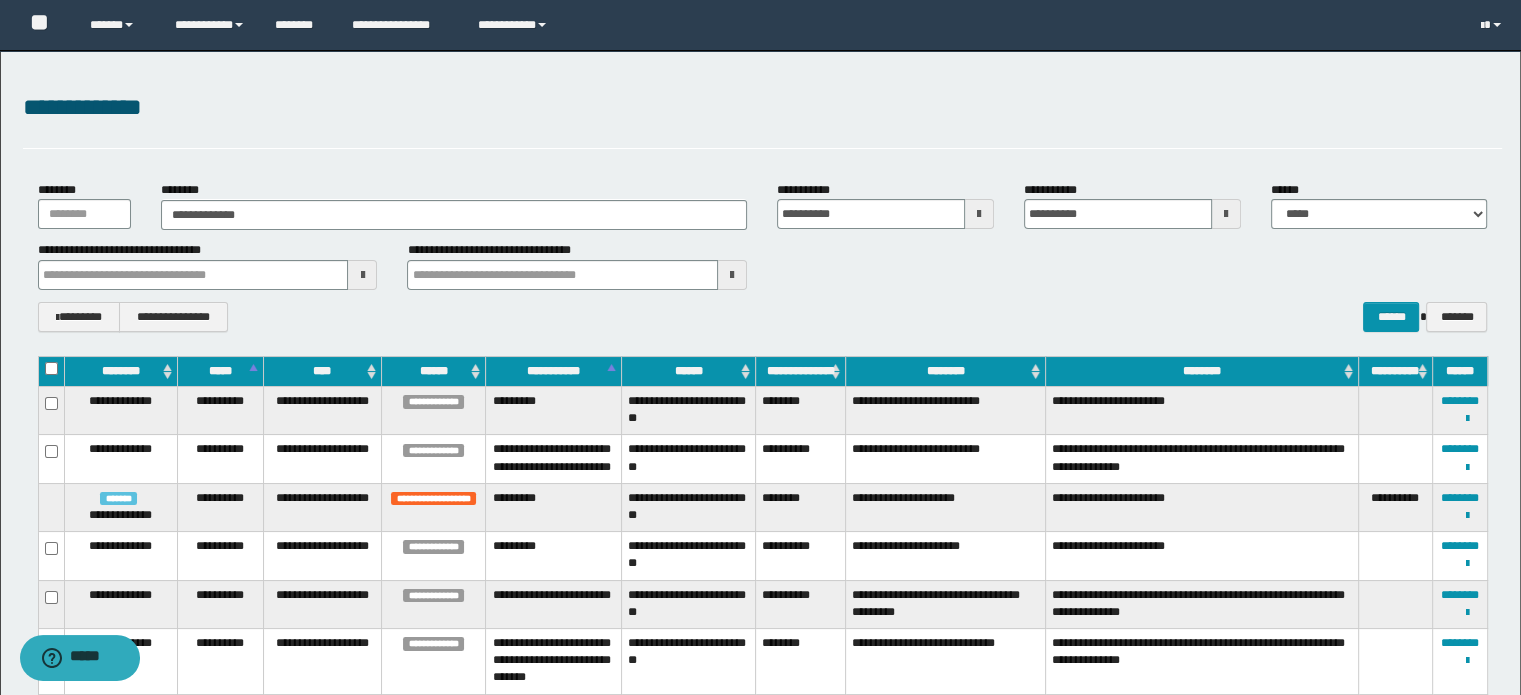 type on "**********" 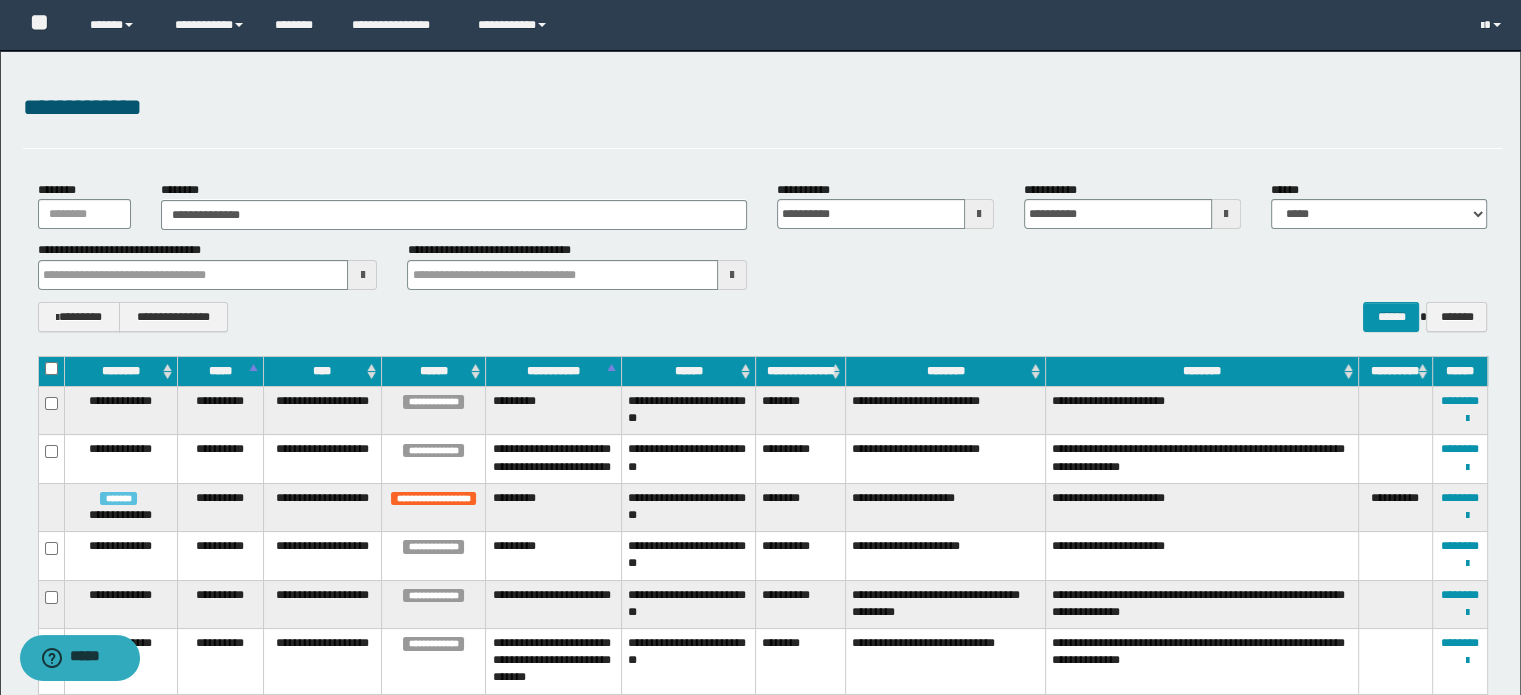 type on "**********" 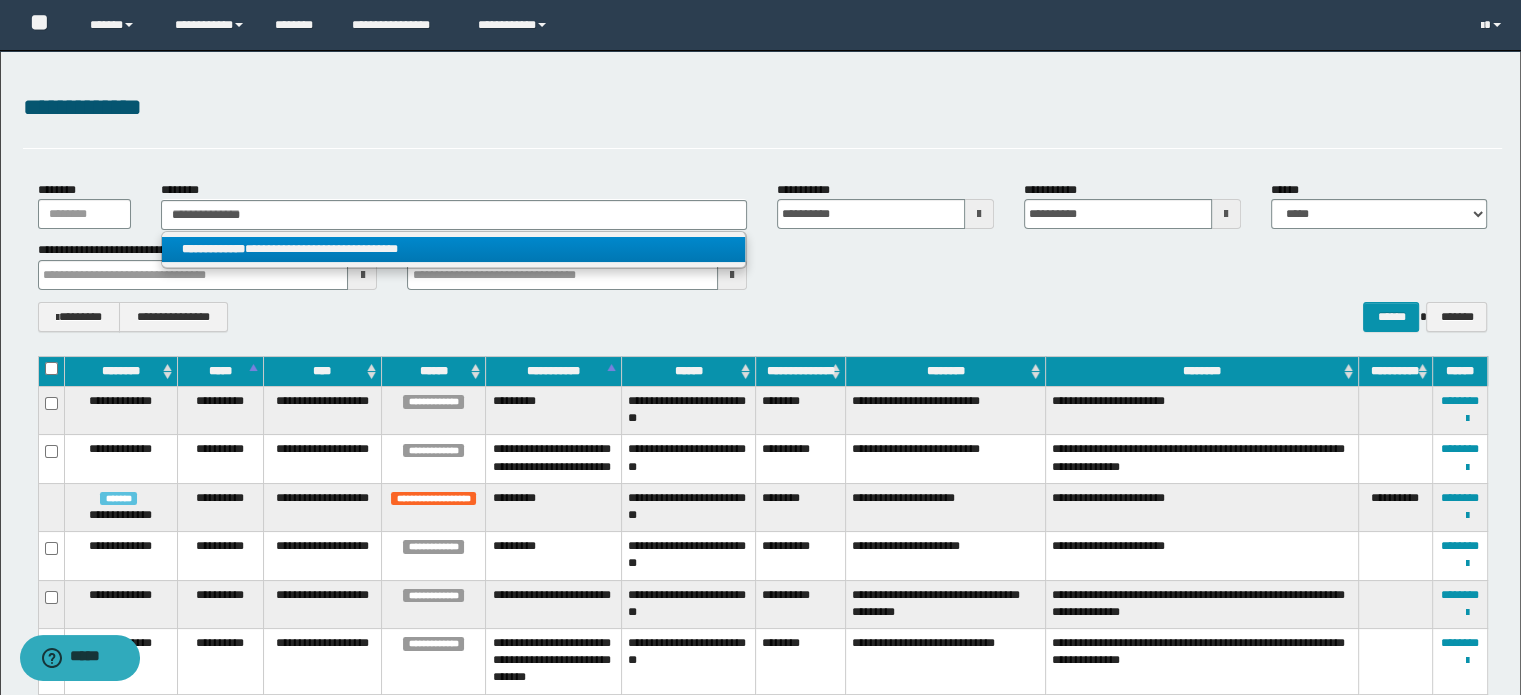 type on "**********" 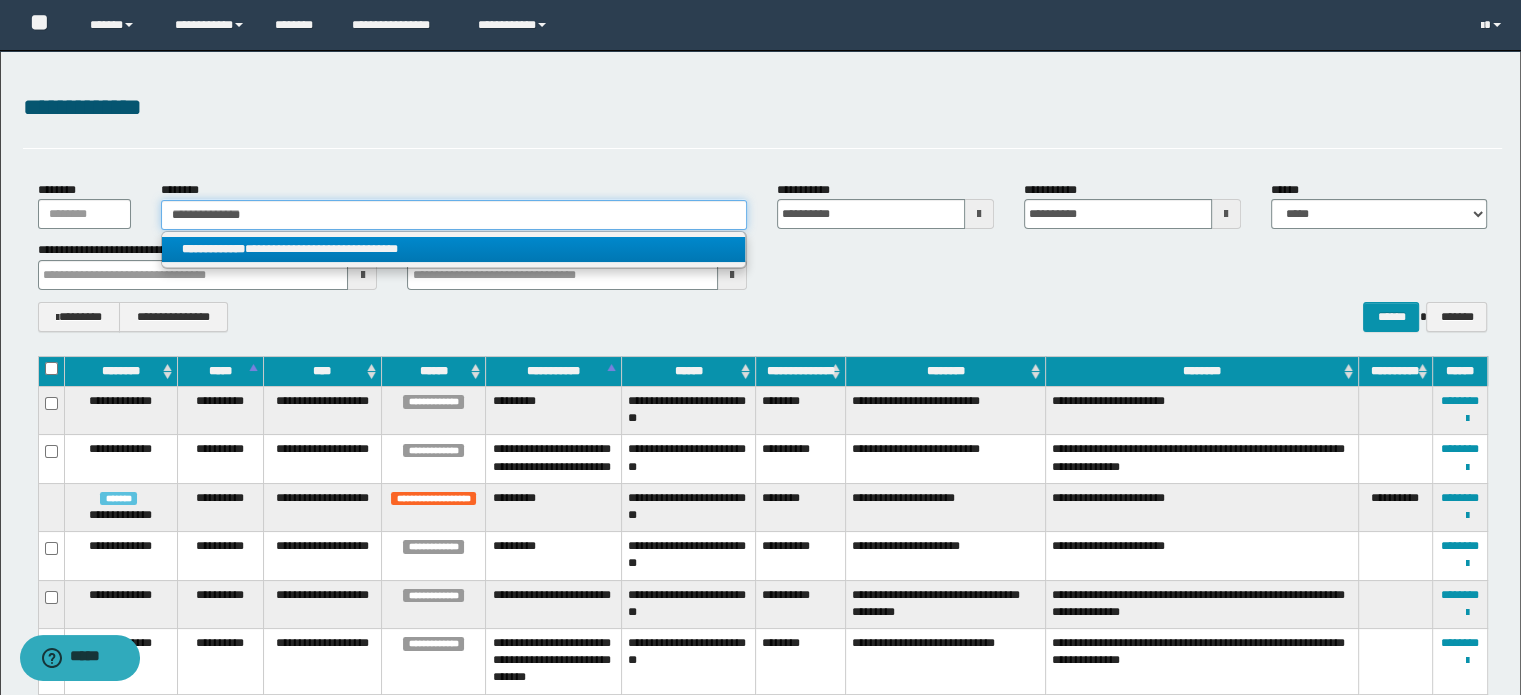 type 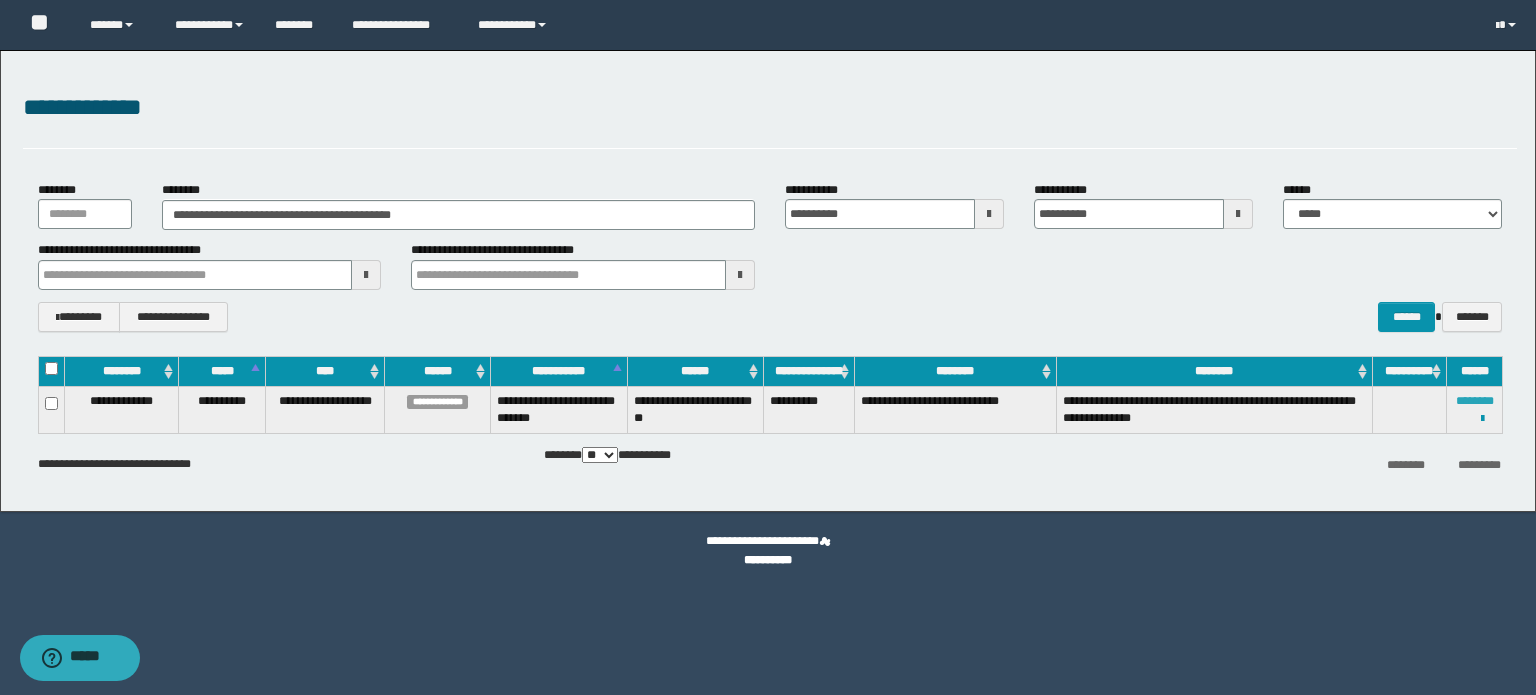 click on "********" at bounding box center (1475, 401) 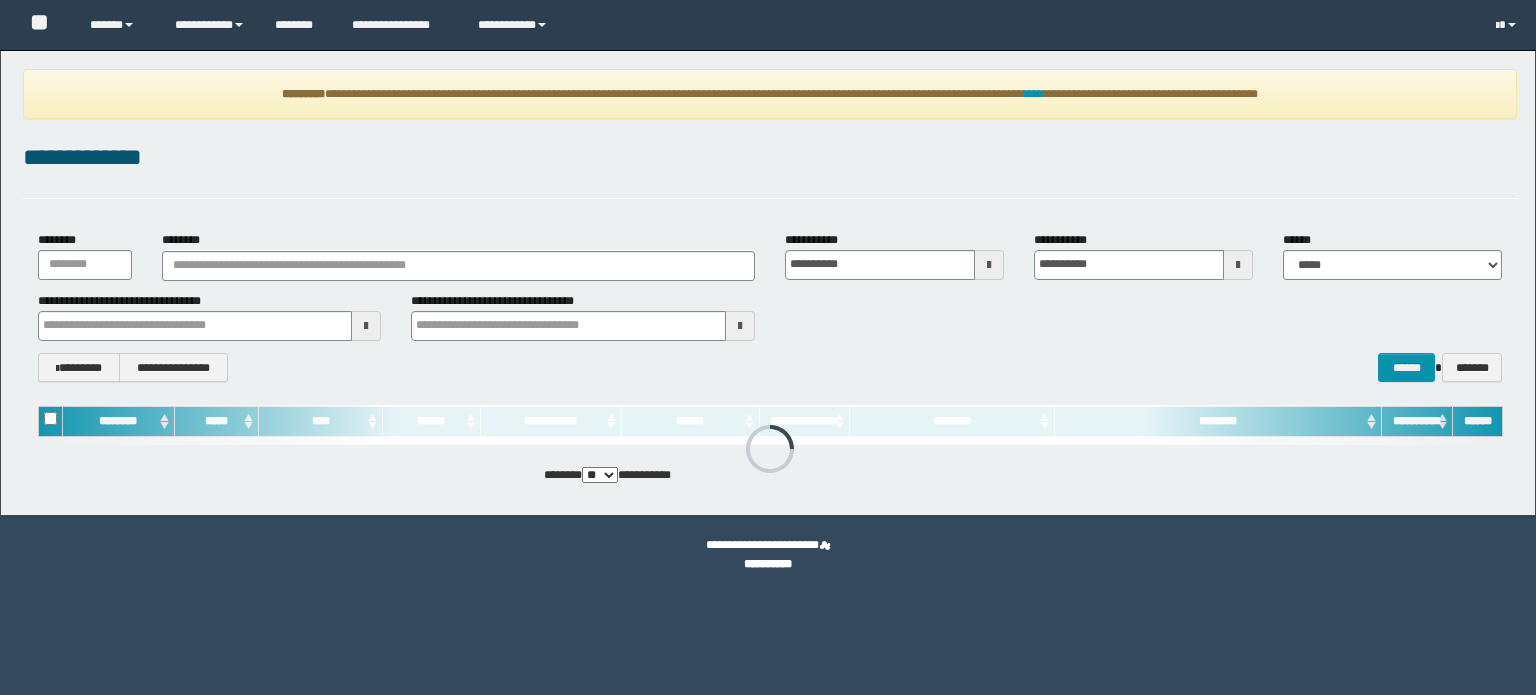 scroll, scrollTop: 0, scrollLeft: 0, axis: both 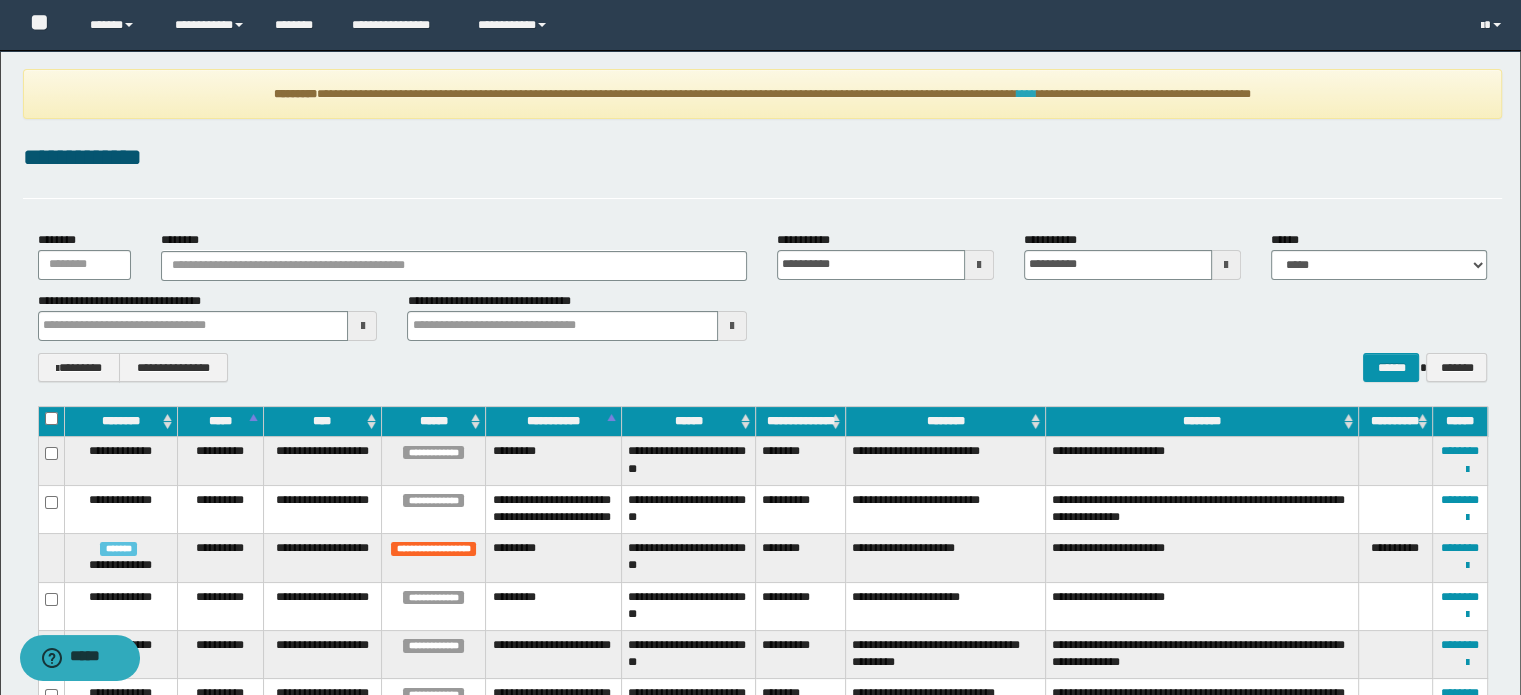 click on "****" at bounding box center (1026, 94) 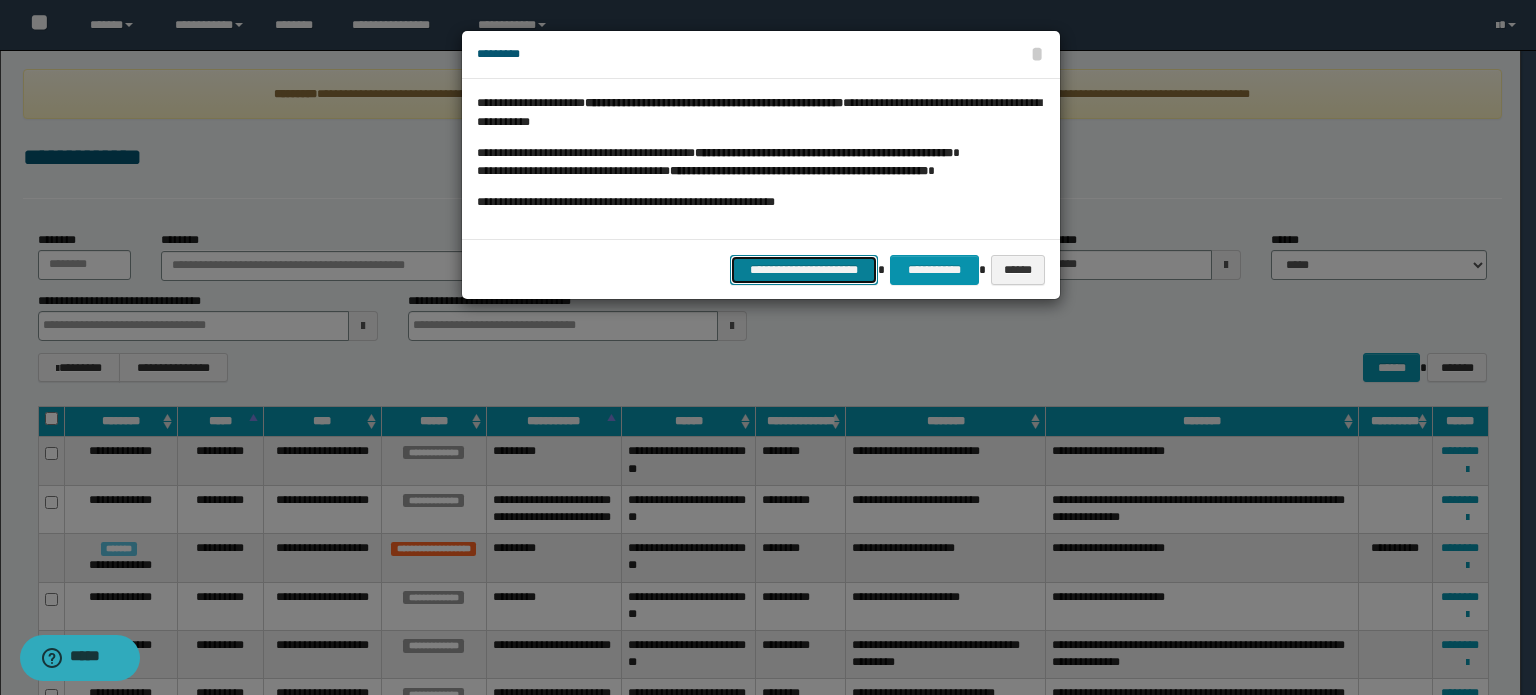 click on "**********" at bounding box center [804, 270] 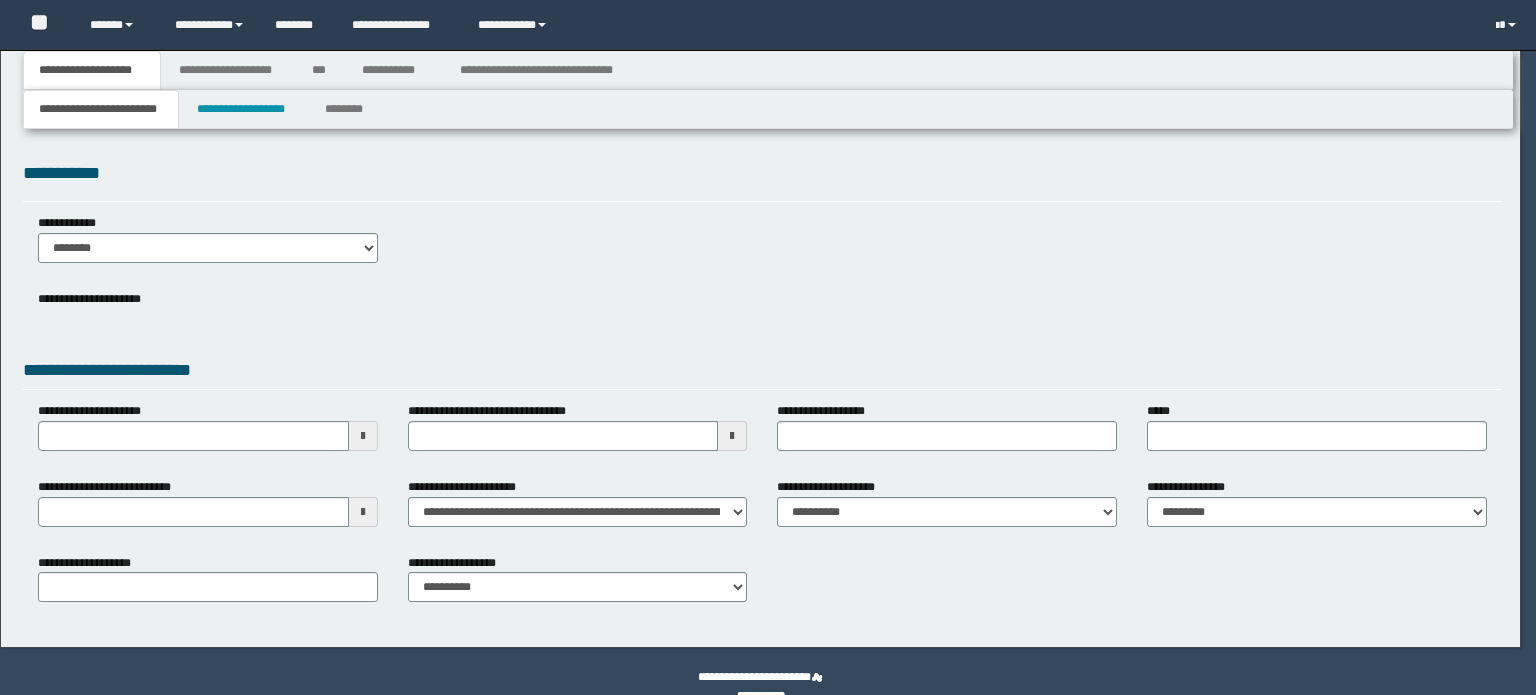 scroll, scrollTop: 0, scrollLeft: 0, axis: both 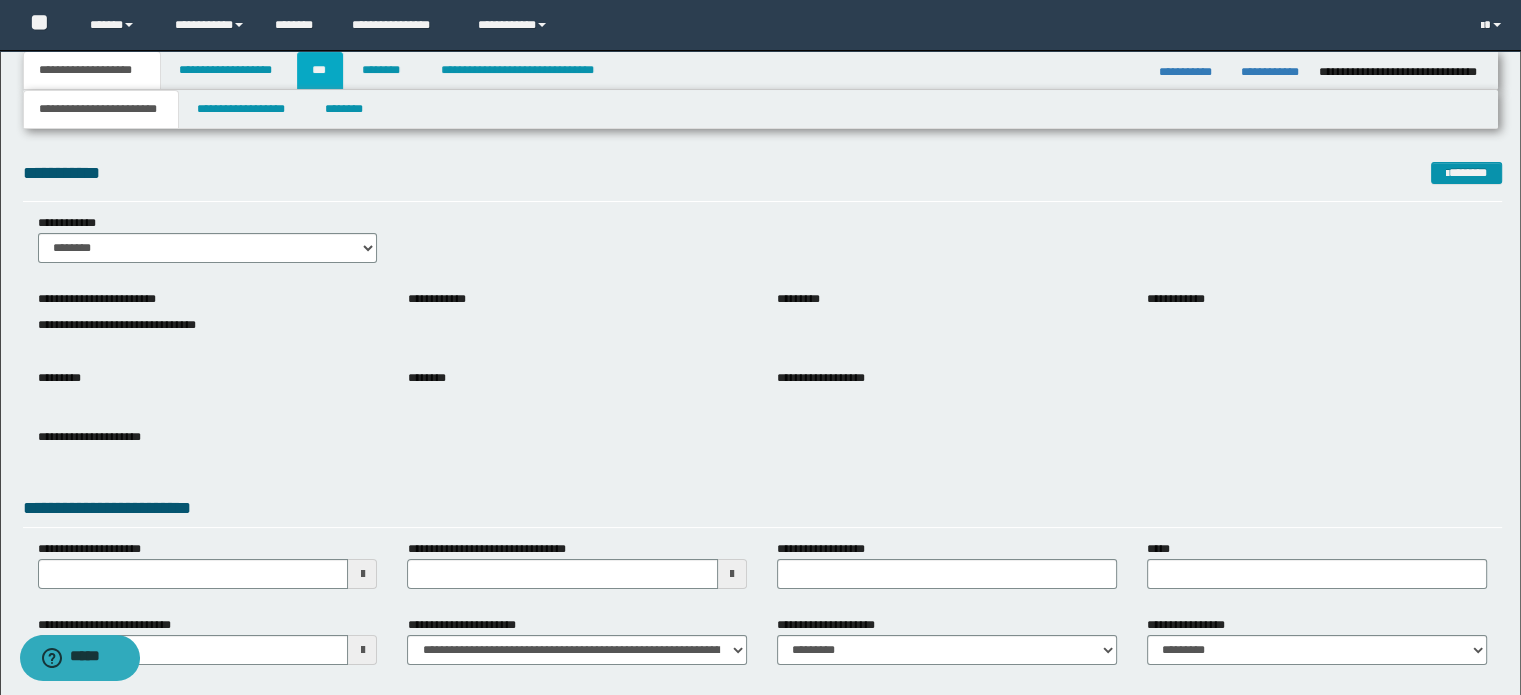 click on "***" at bounding box center (320, 70) 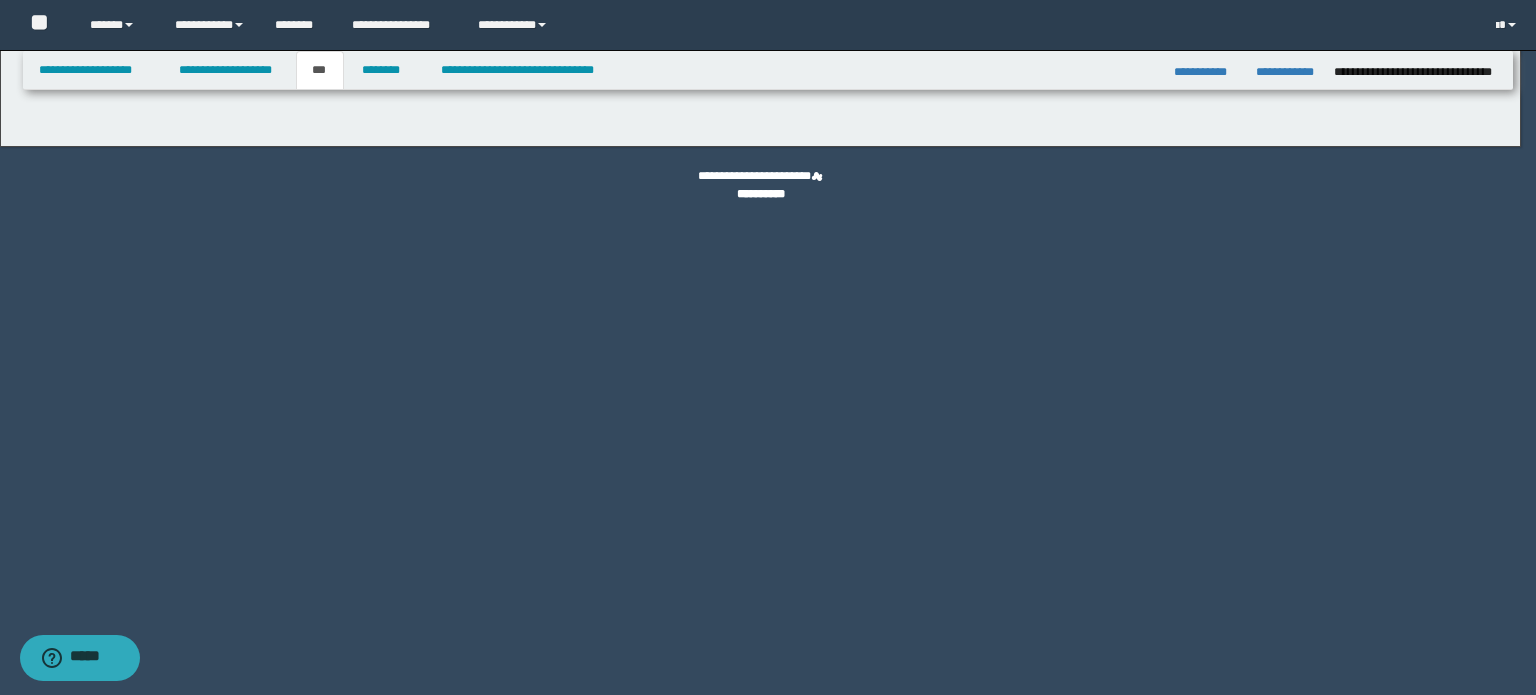 select on "*" 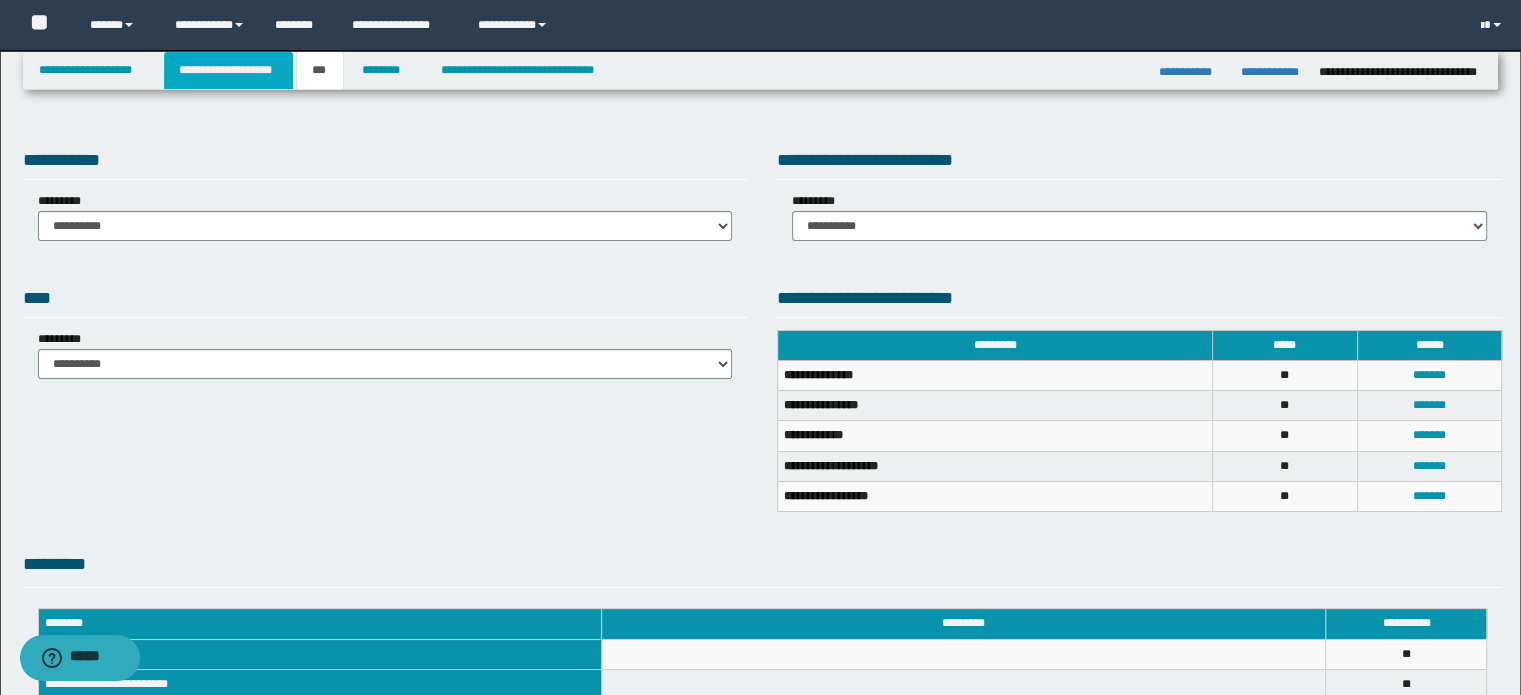 click on "**********" at bounding box center [228, 70] 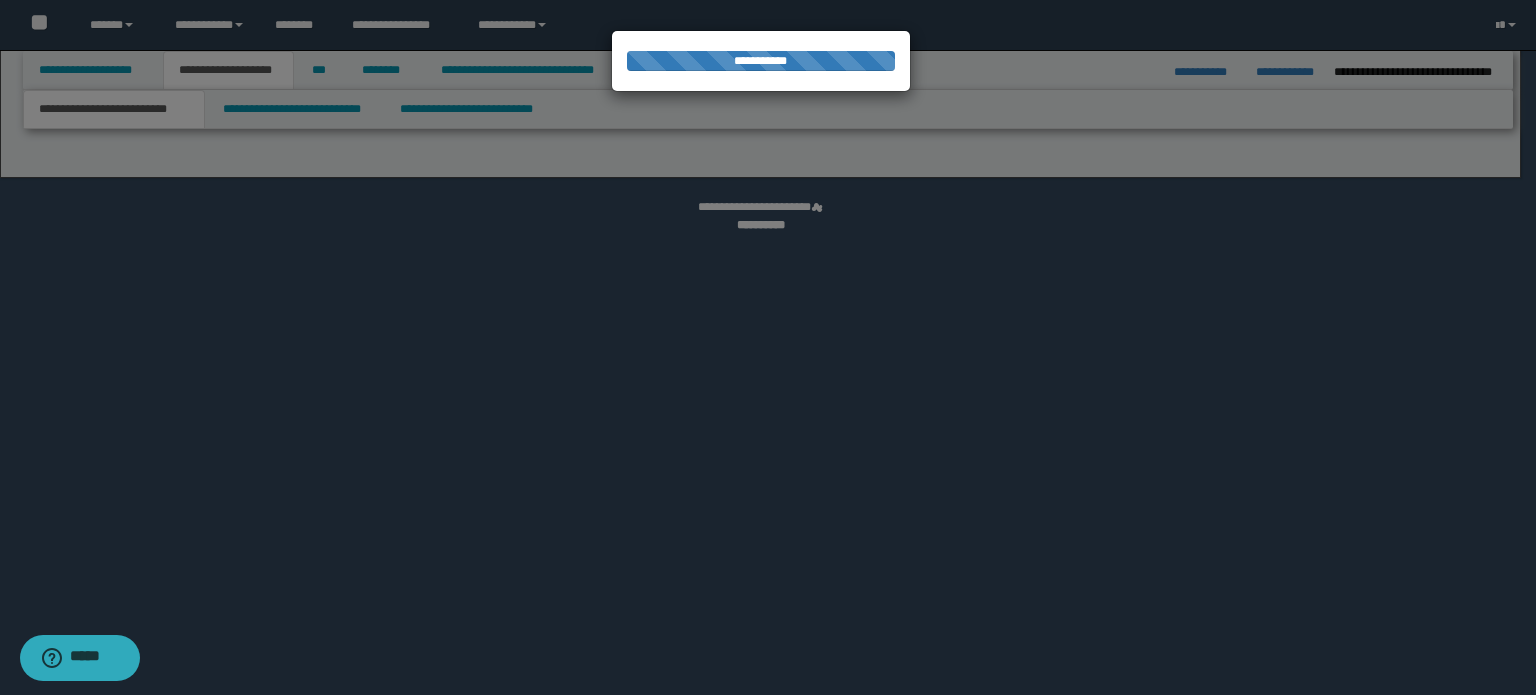 select on "*" 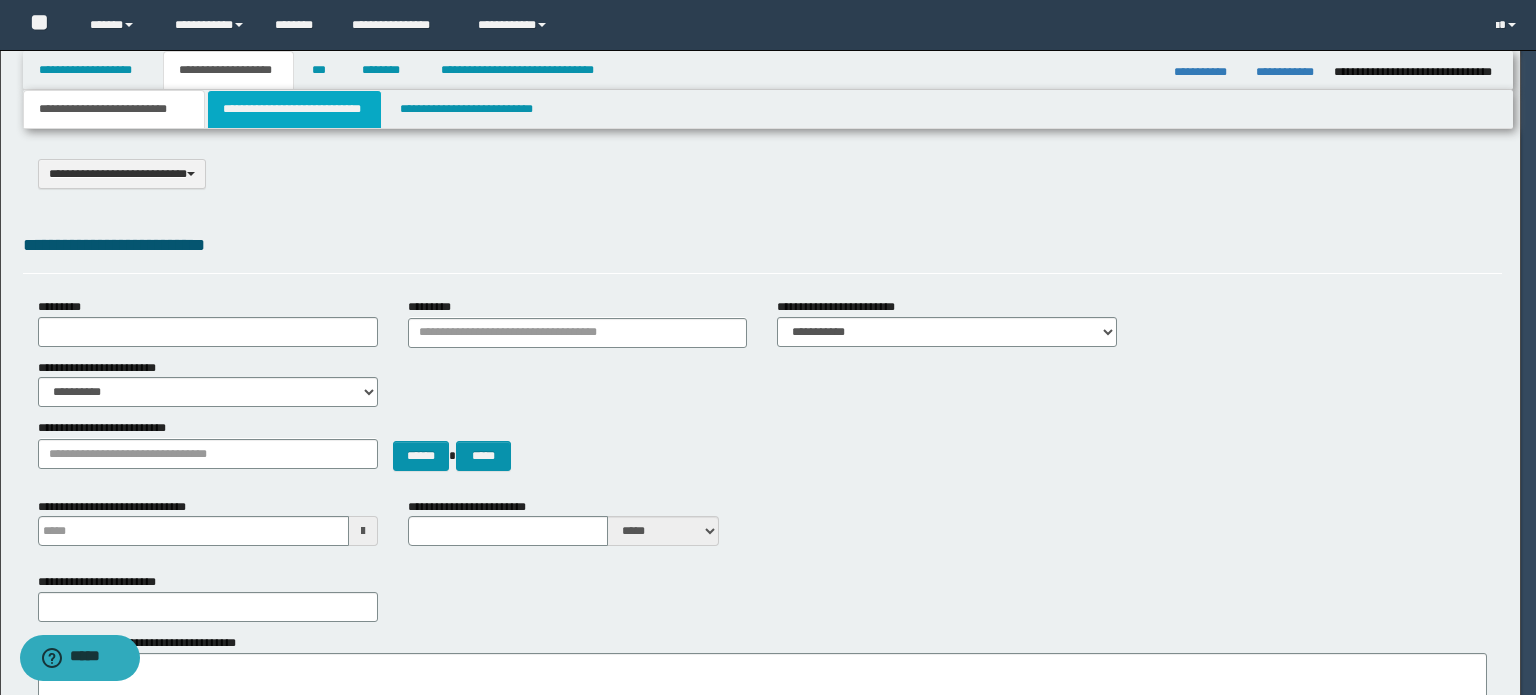 scroll, scrollTop: 0, scrollLeft: 0, axis: both 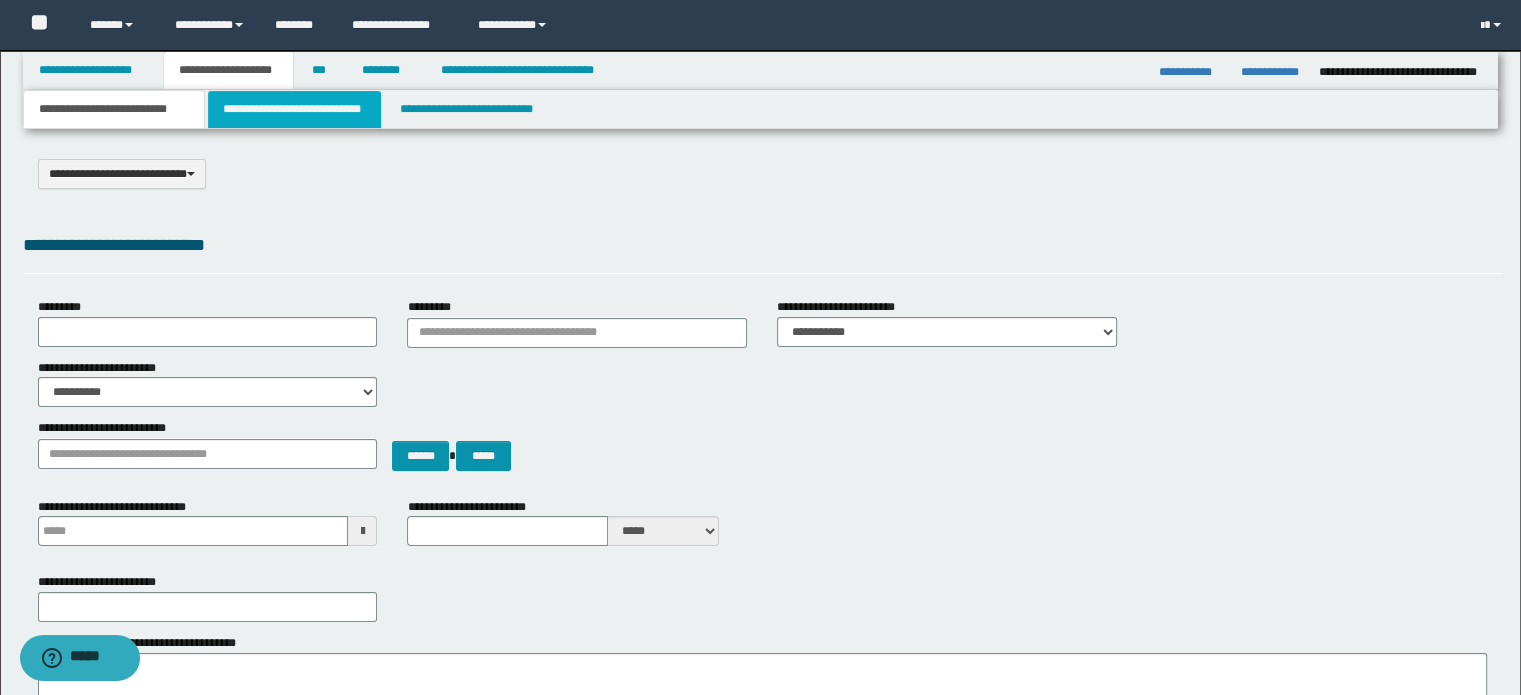 click on "**********" at bounding box center (294, 109) 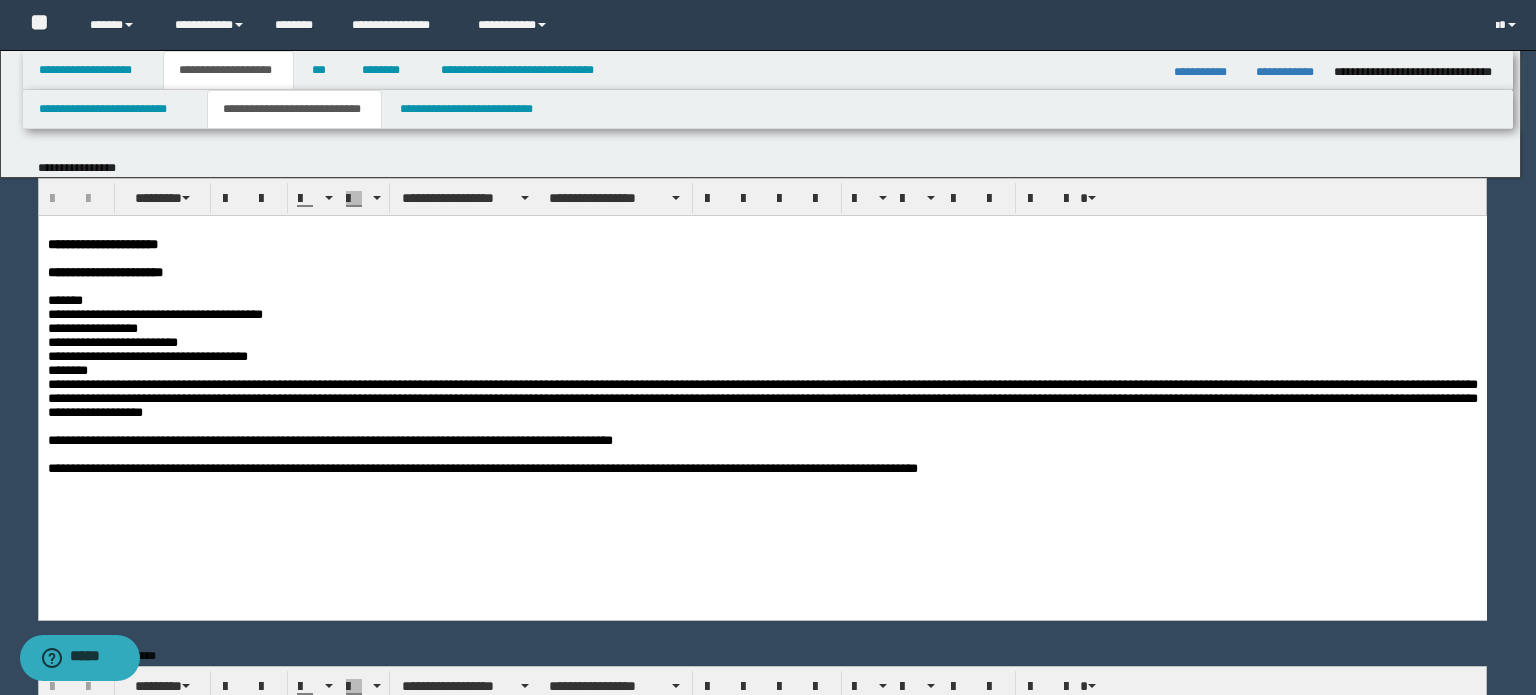 scroll, scrollTop: 0, scrollLeft: 0, axis: both 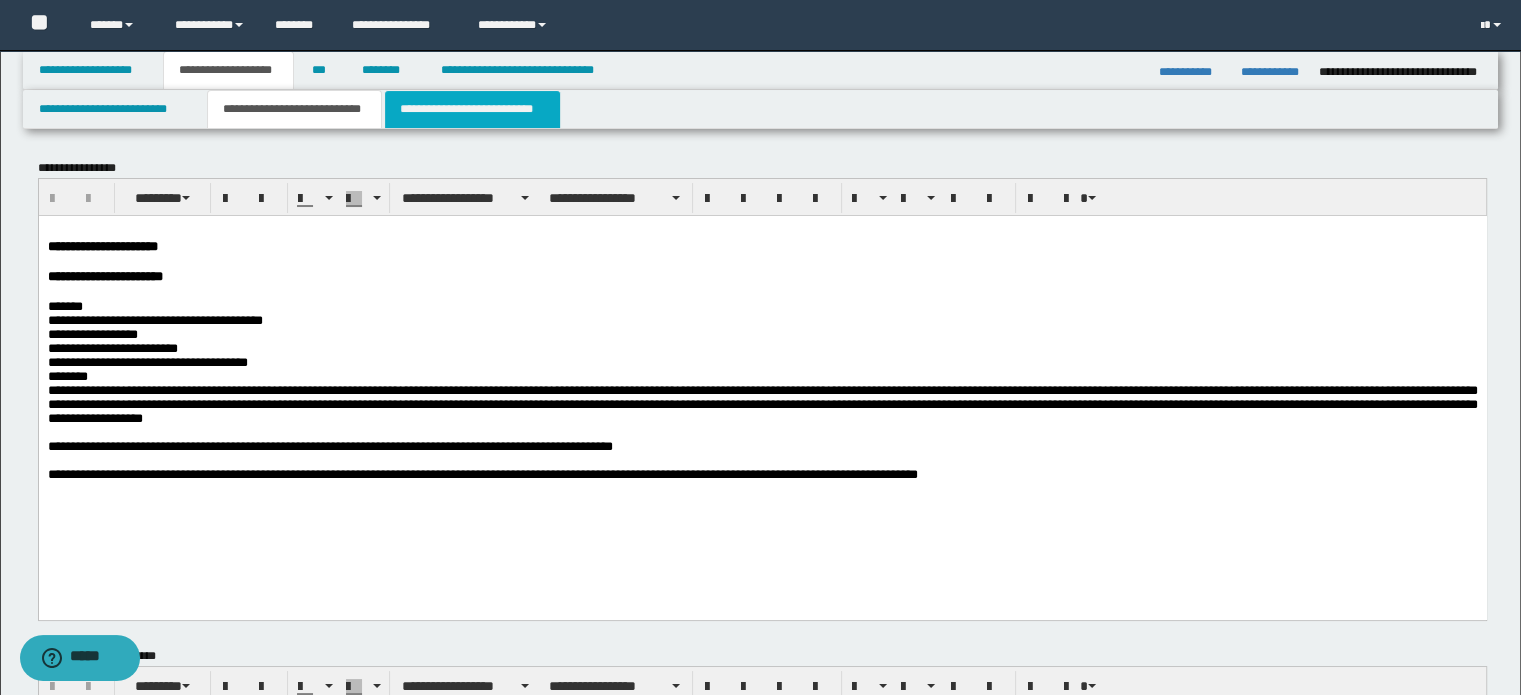 click on "**********" at bounding box center [472, 109] 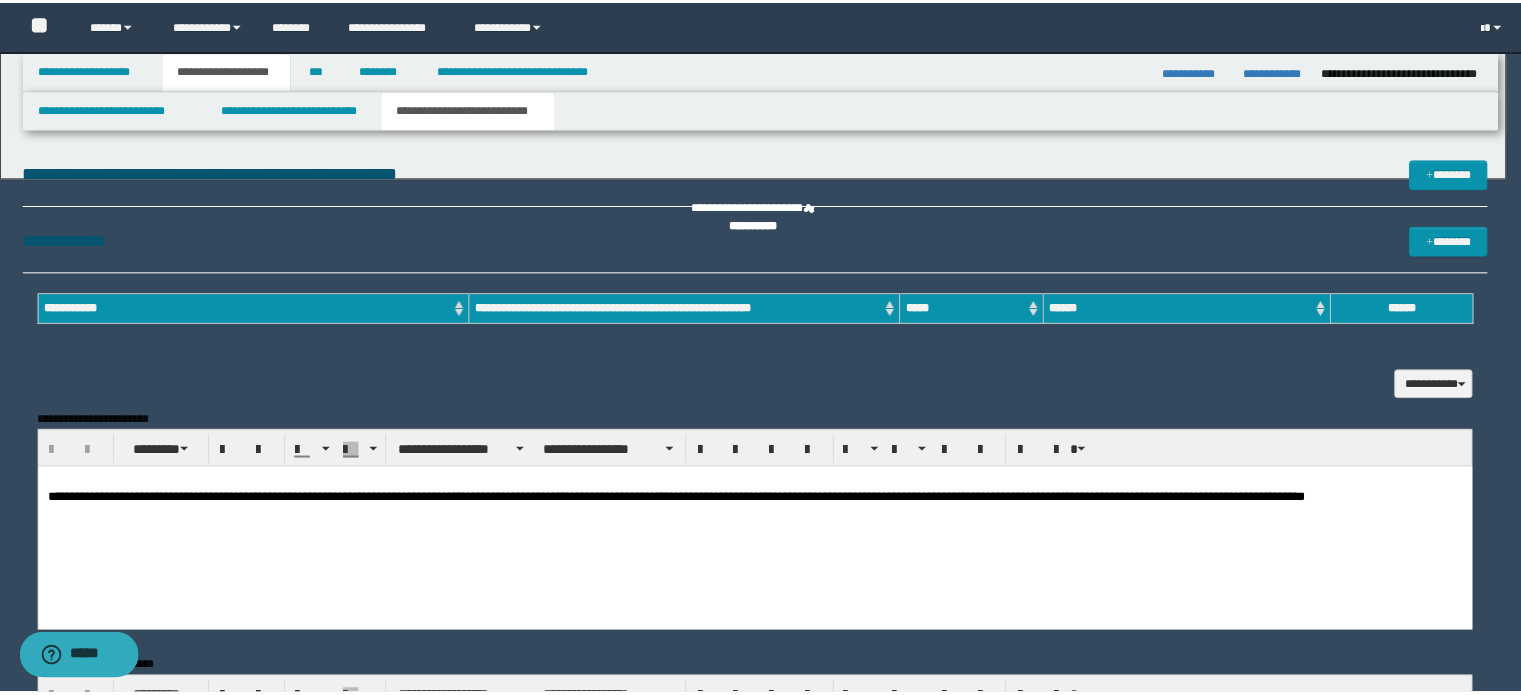 scroll, scrollTop: 0, scrollLeft: 0, axis: both 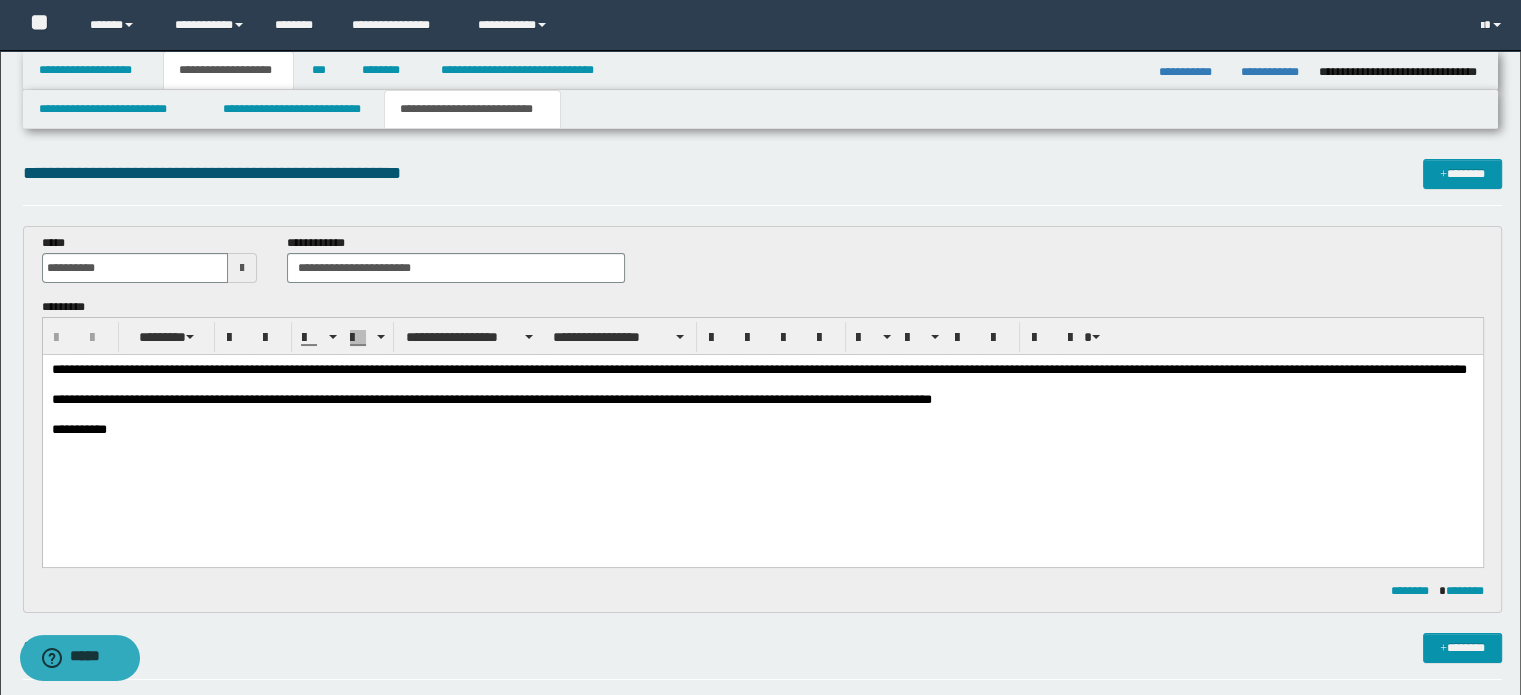 click on "**********" at bounding box center [758, 368] 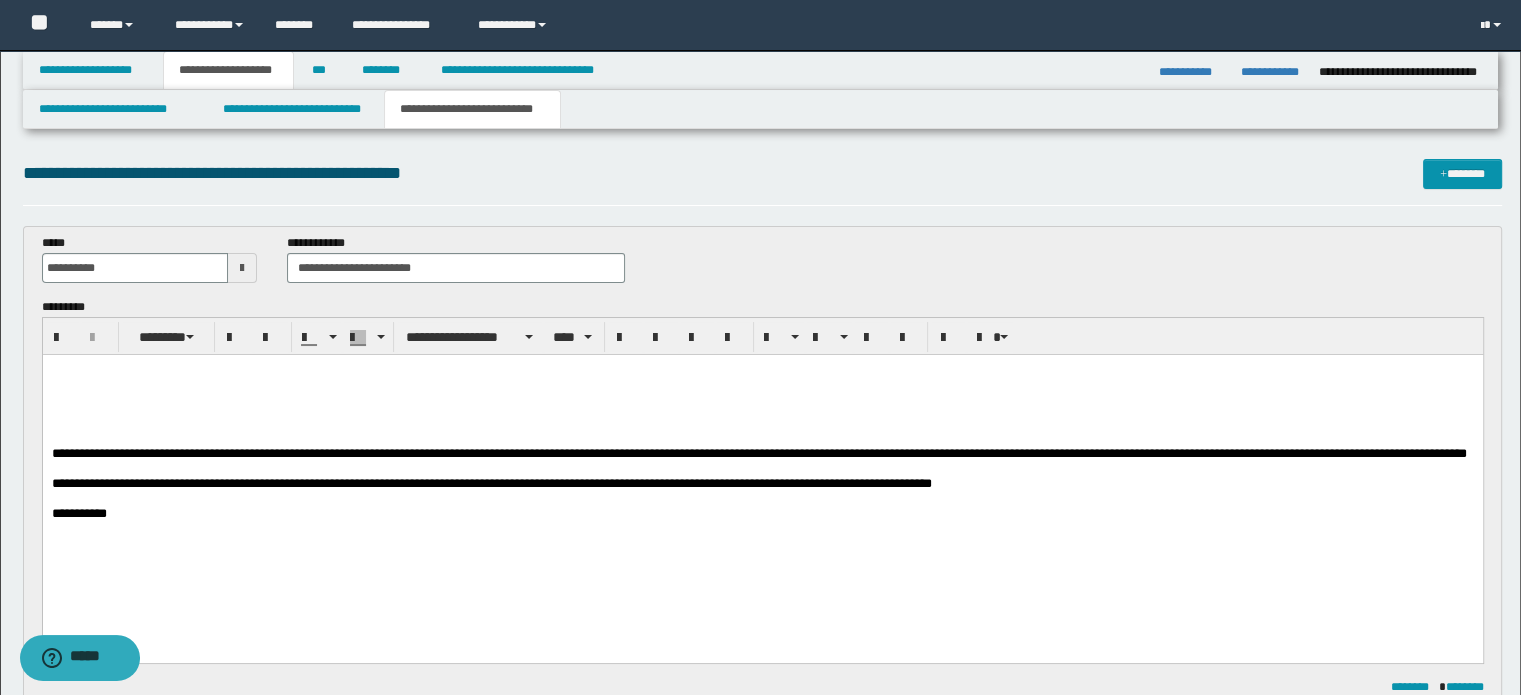 click at bounding box center (762, 383) 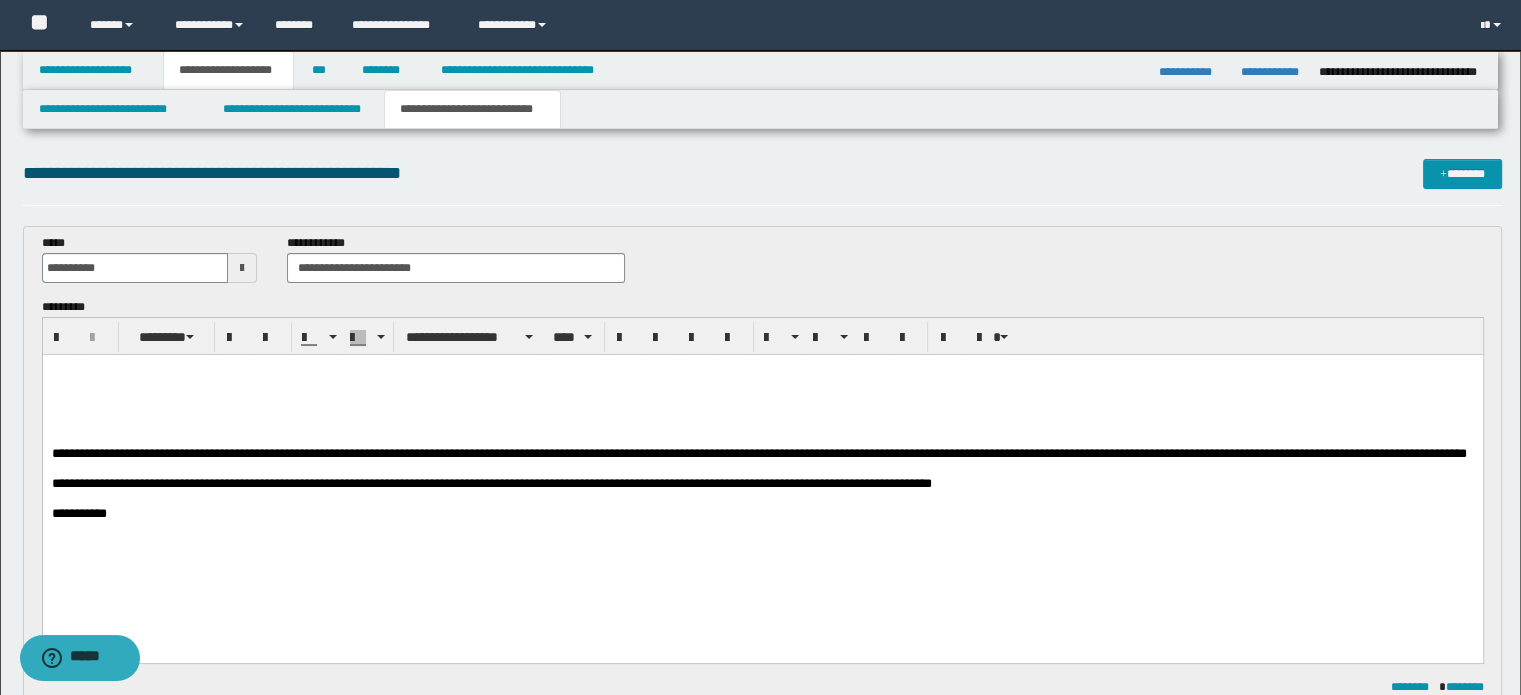 paste 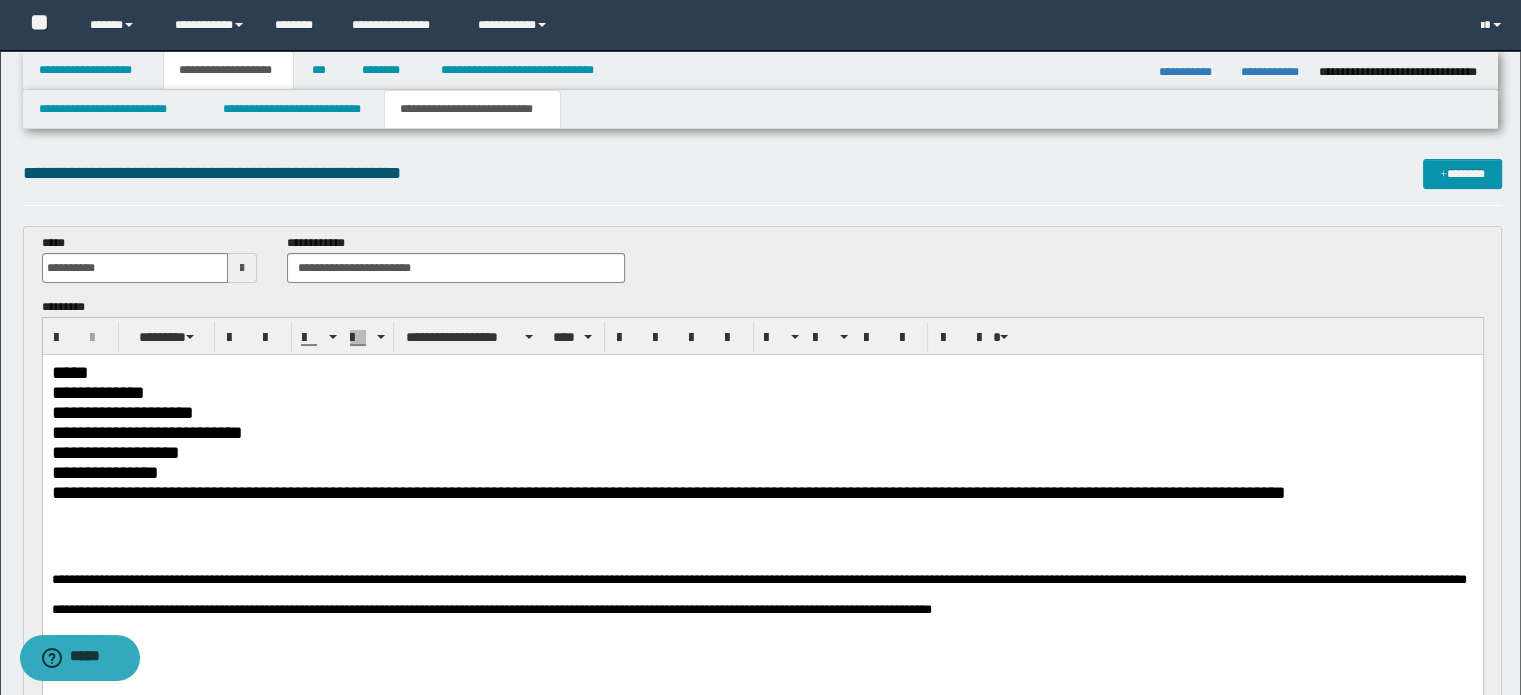 click on "*****" at bounding box center [762, 372] 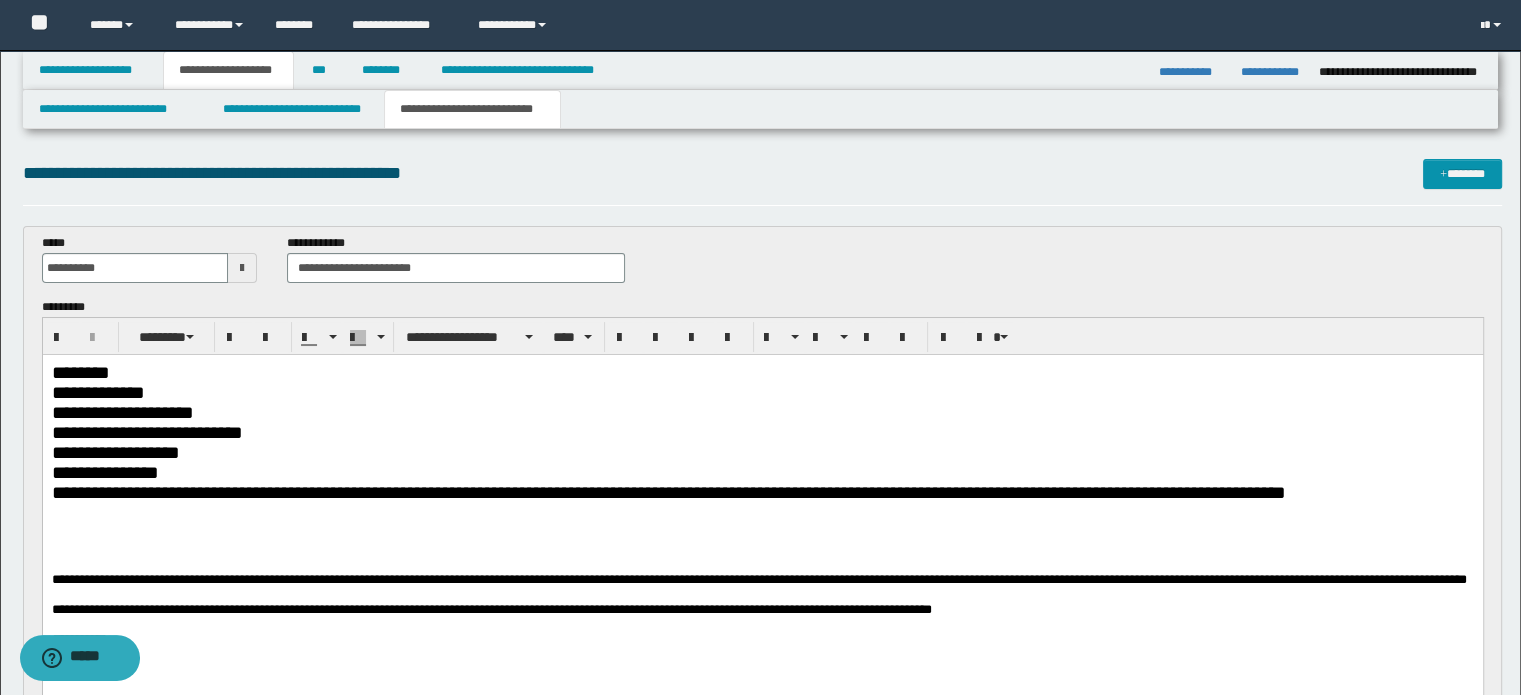 click on "**********" at bounding box center [762, 392] 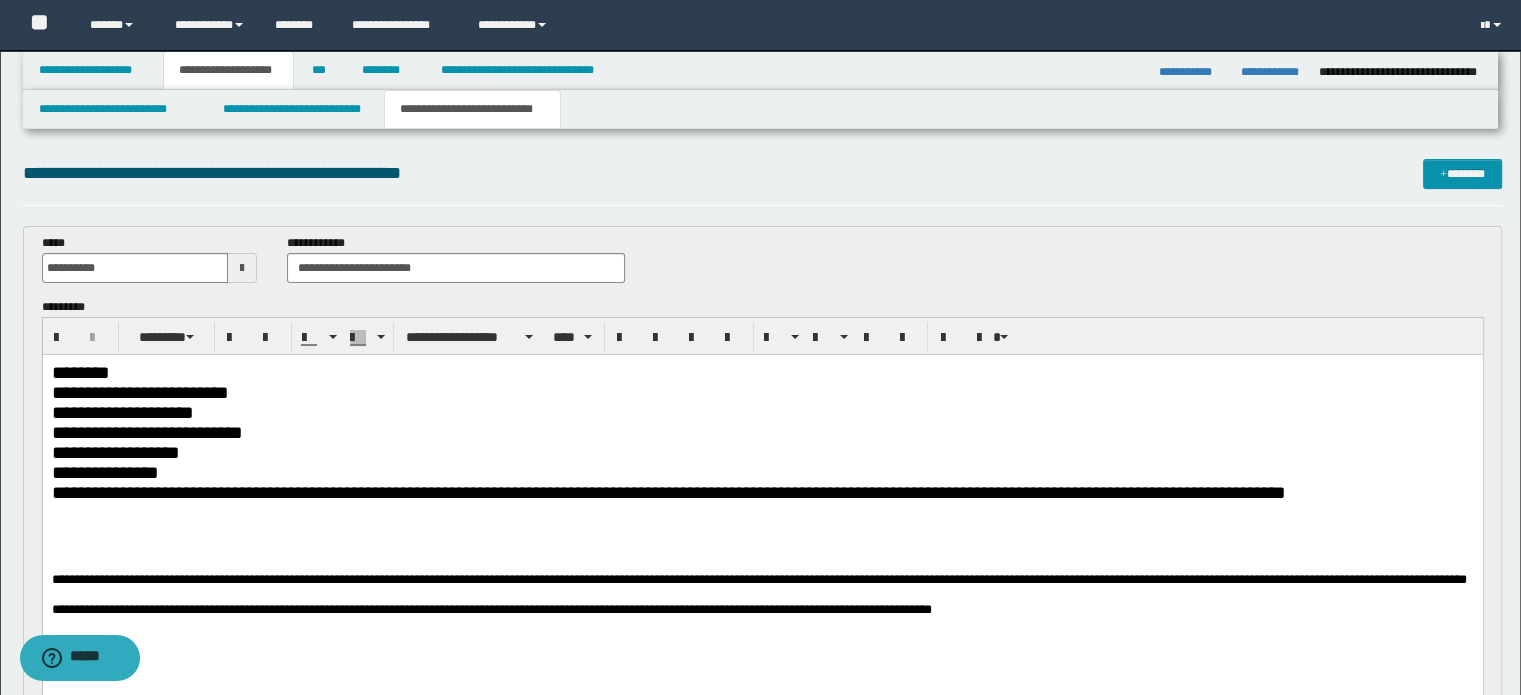 click on "**********" at bounding box center [762, 412] 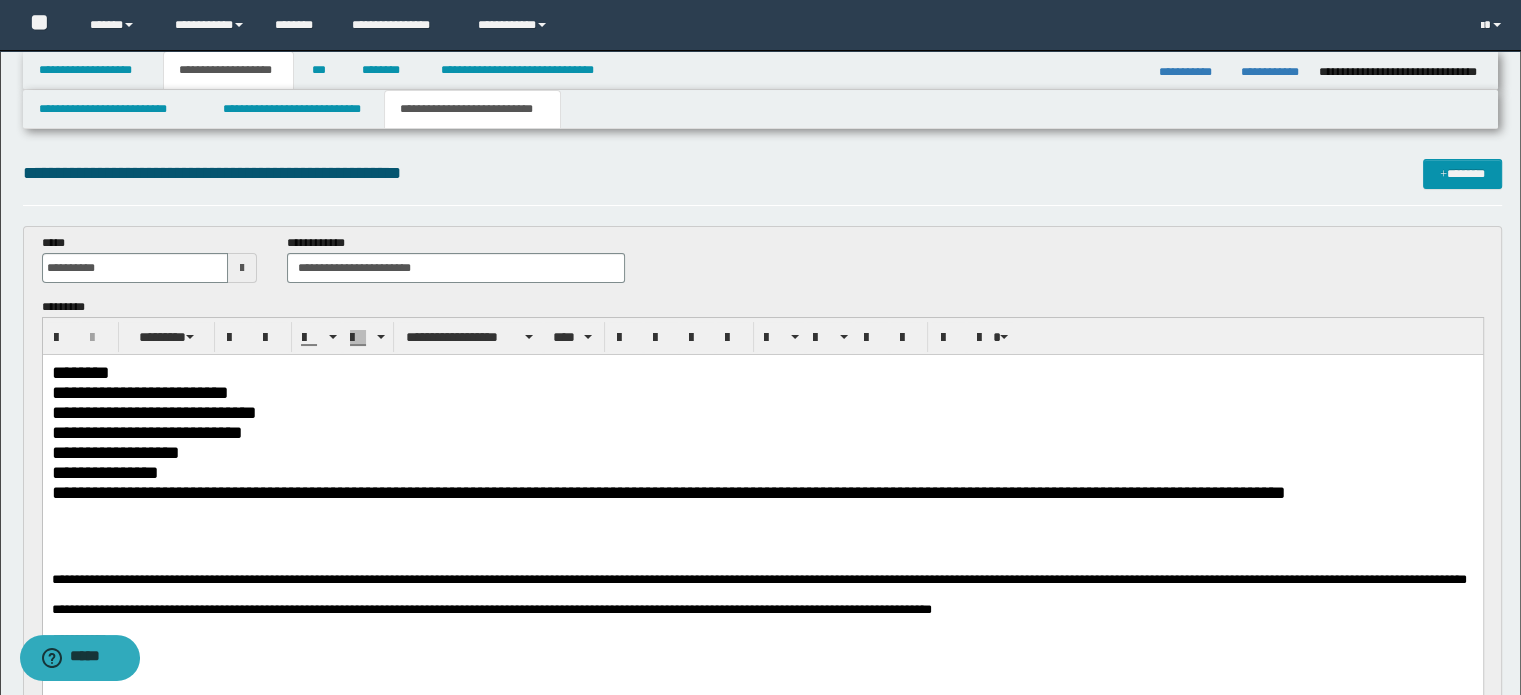 drag, startPoint x: 263, startPoint y: 425, endPoint x: 287, endPoint y: 436, distance: 26.400757 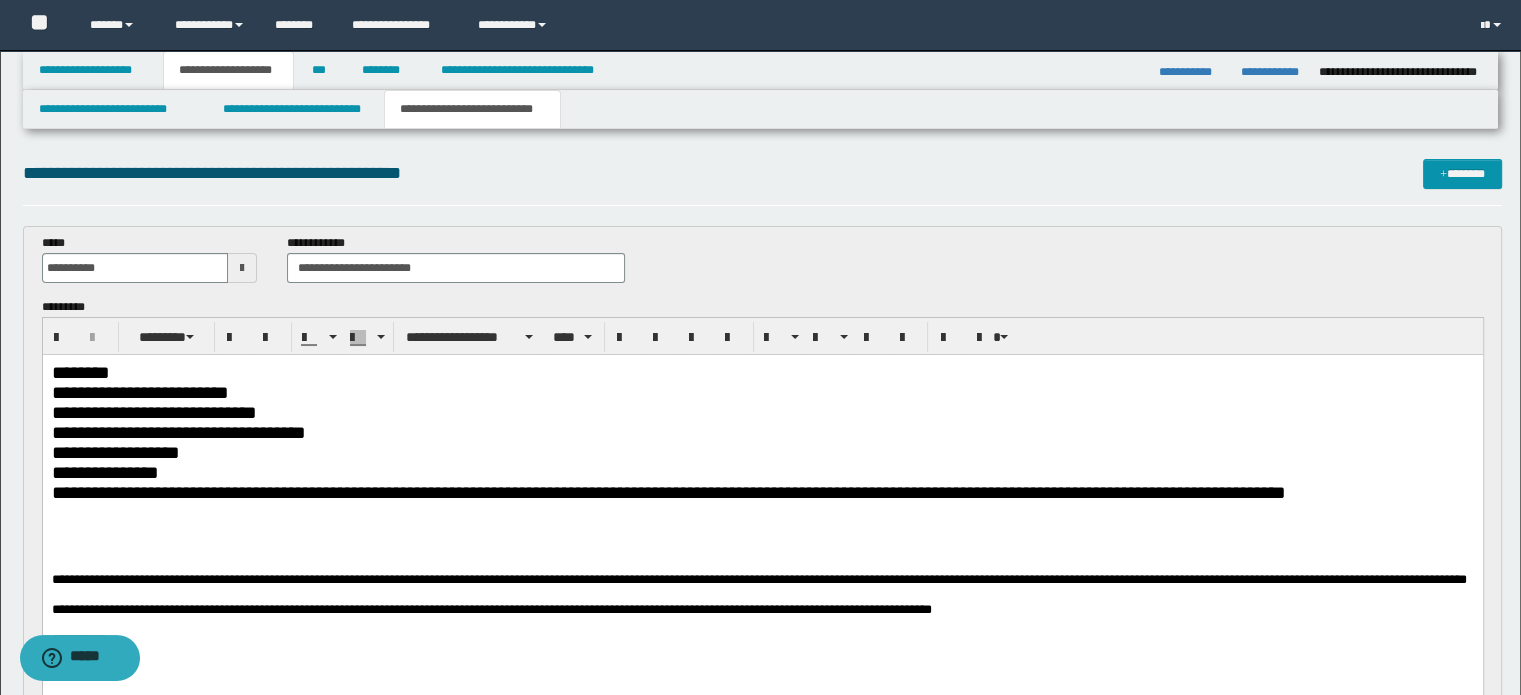 click on "**********" at bounding box center (762, 452) 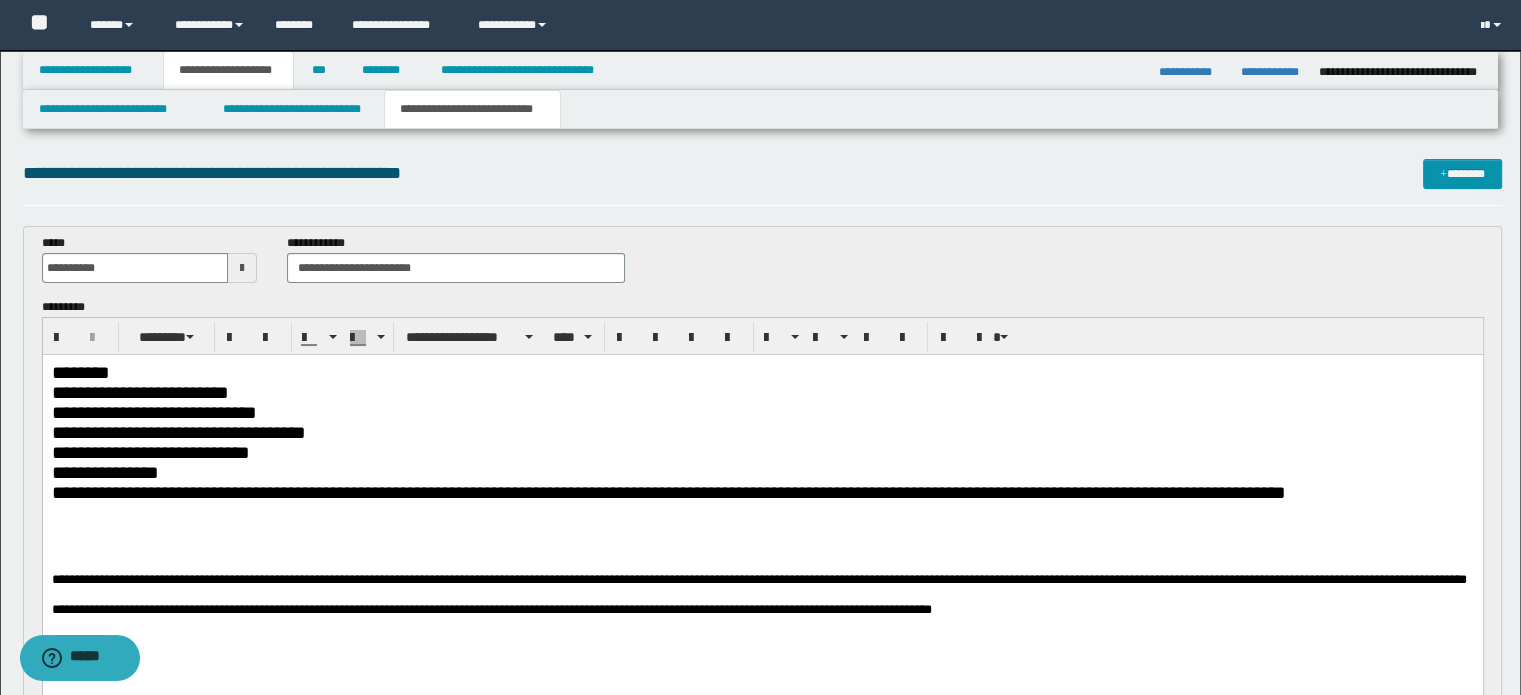click on "**********" at bounding box center [762, 472] 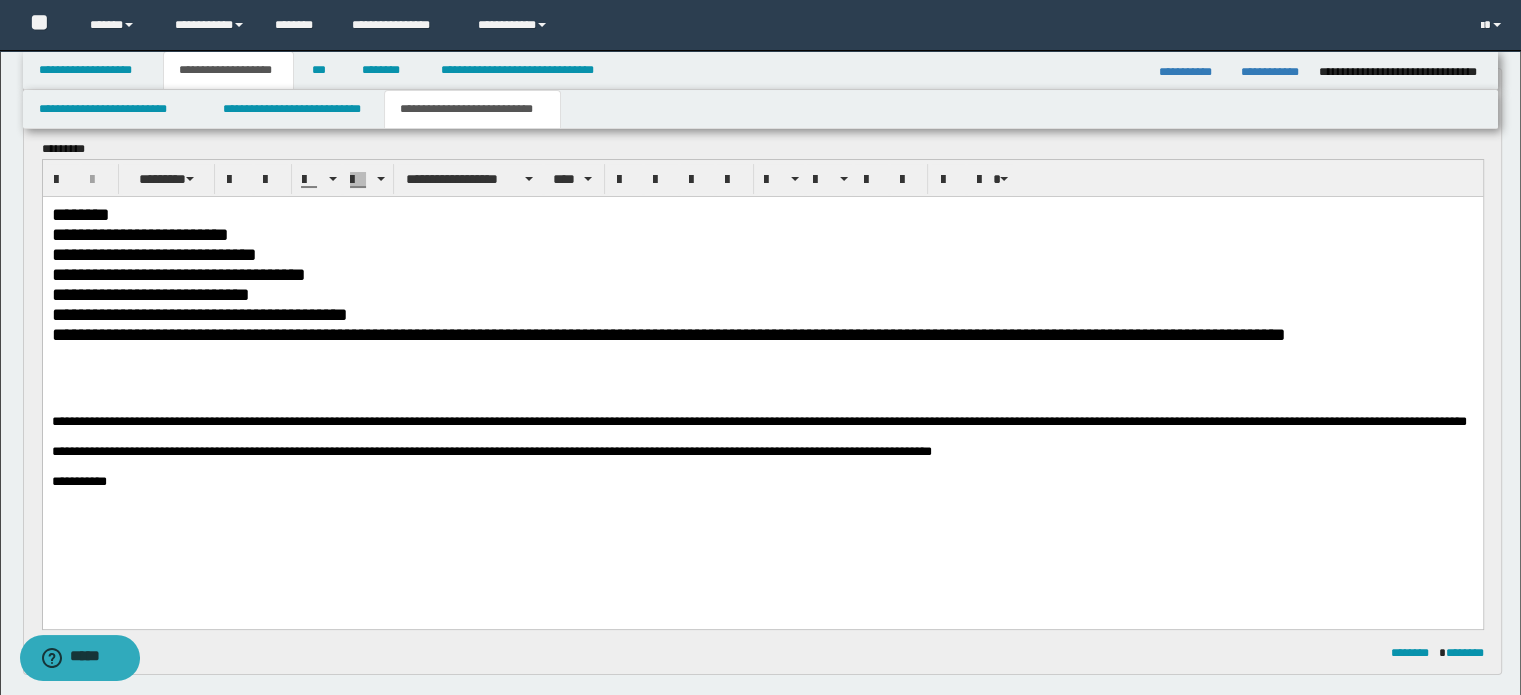 scroll, scrollTop: 200, scrollLeft: 0, axis: vertical 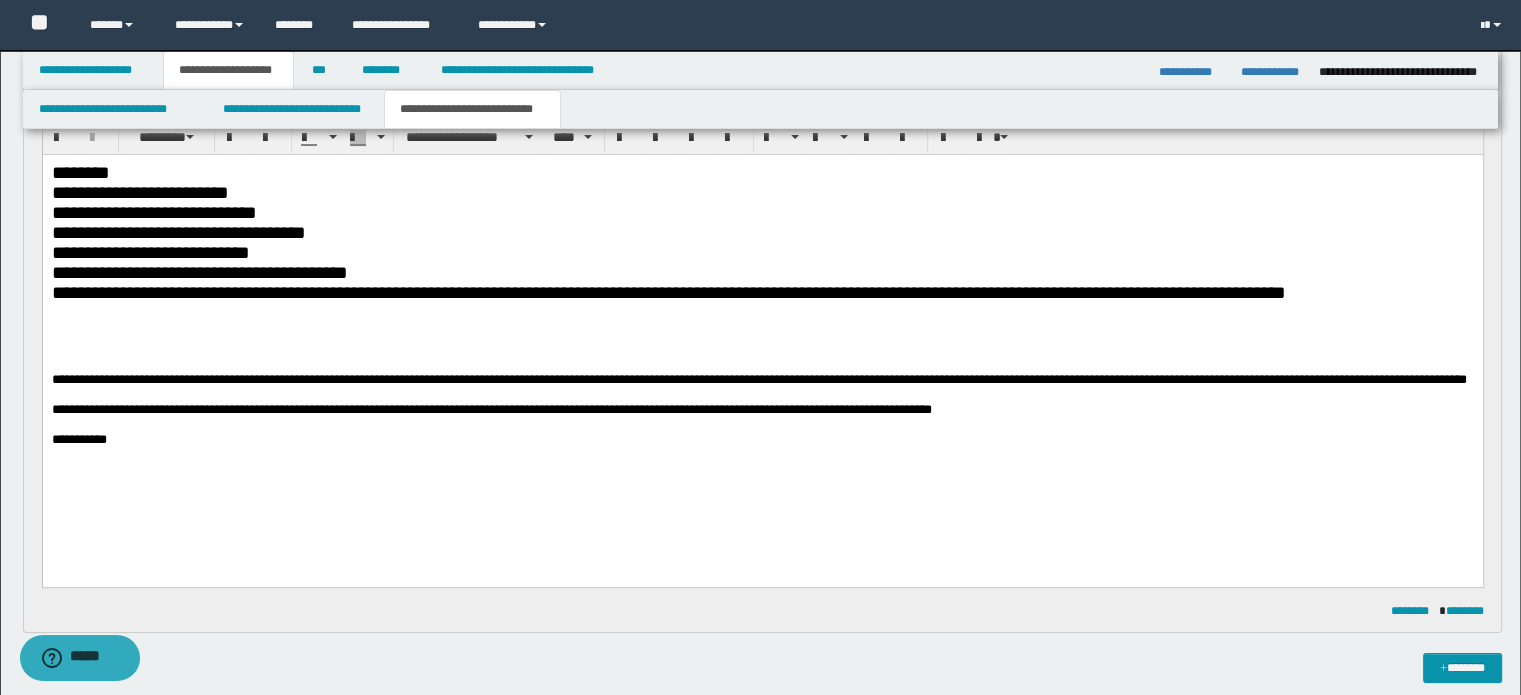 click on "**********" at bounding box center [758, 378] 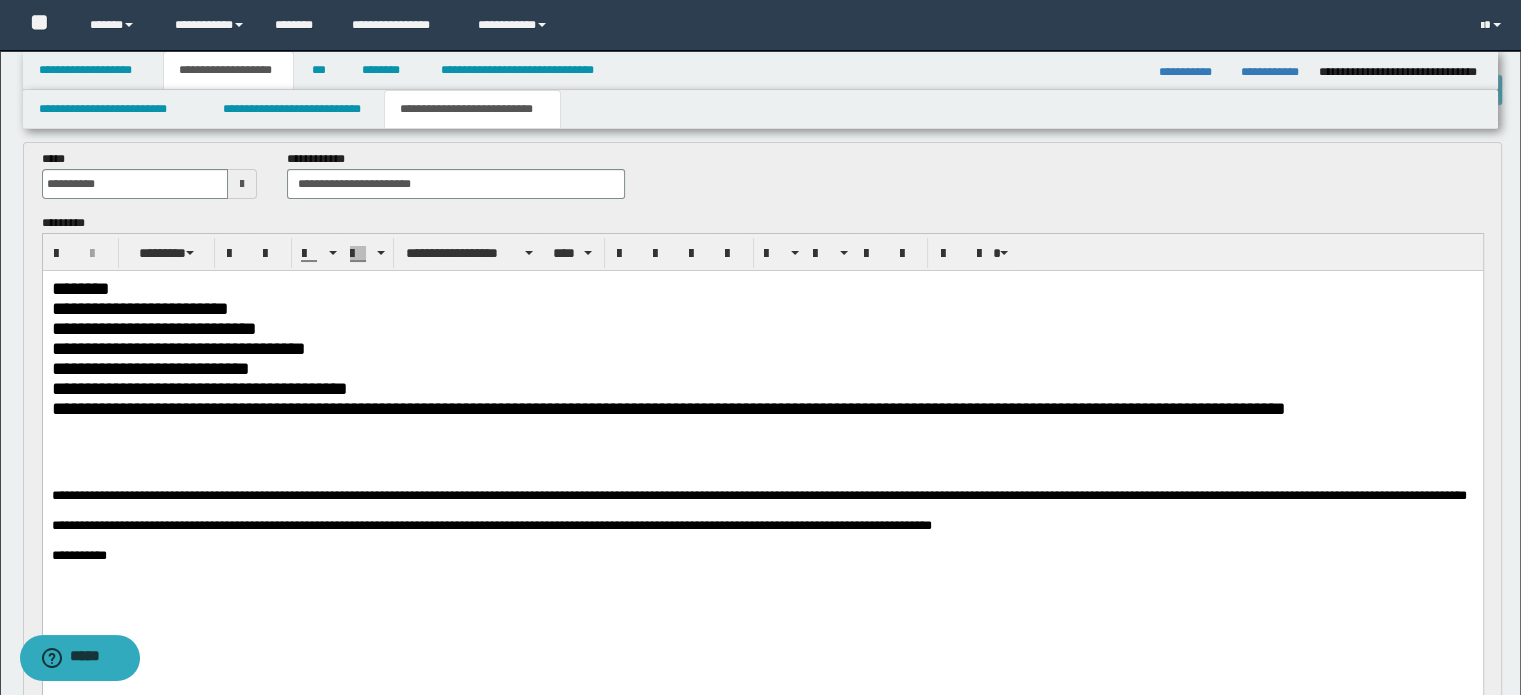 scroll, scrollTop: 0, scrollLeft: 0, axis: both 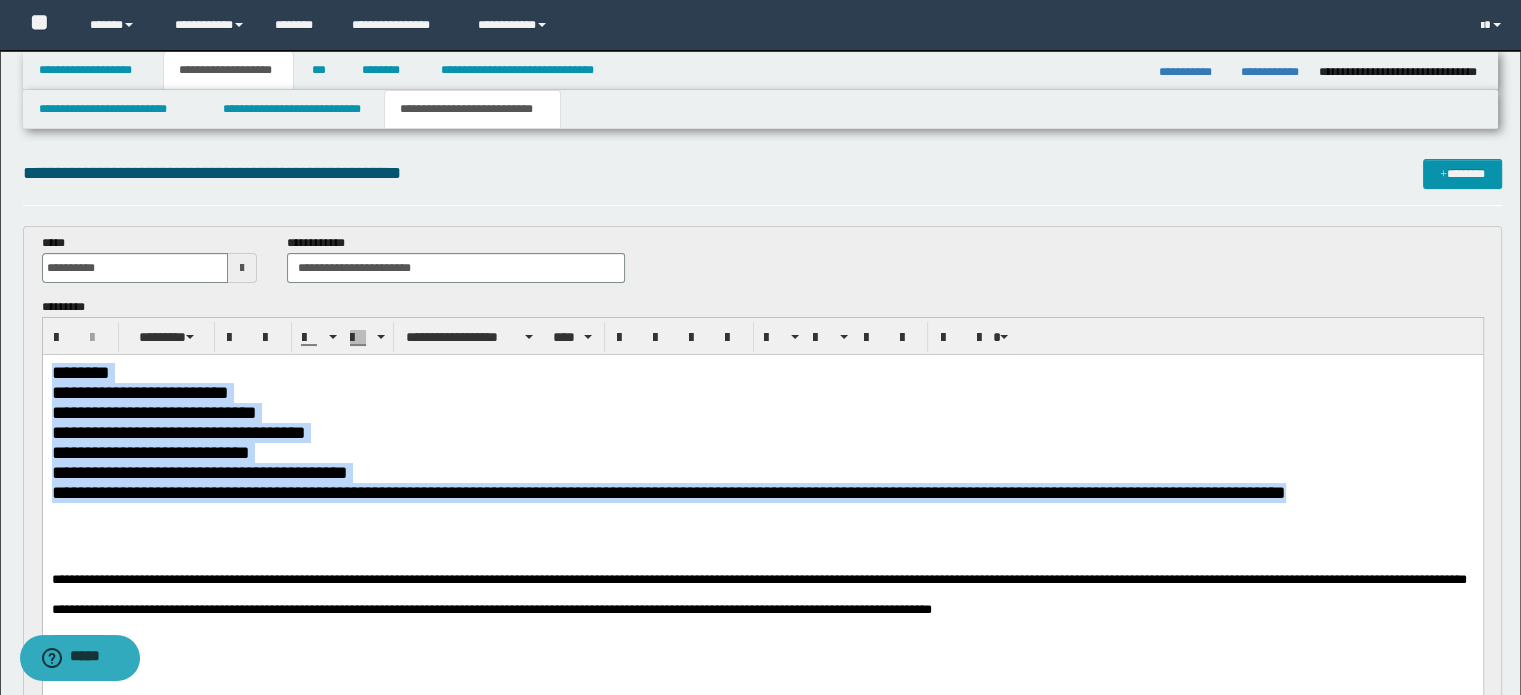 drag, startPoint x: 50, startPoint y: 374, endPoint x: 1414, endPoint y: 493, distance: 1369.1812 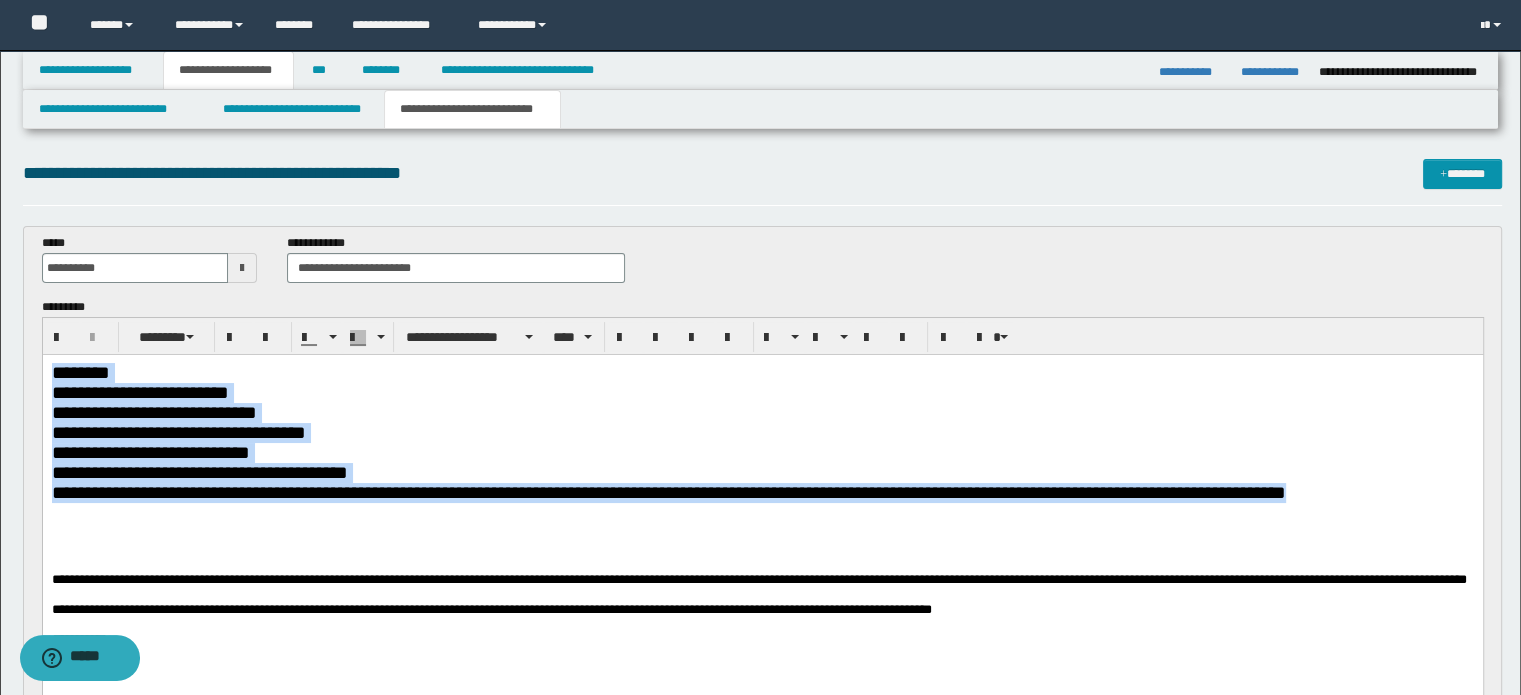 click on "[FIRST] [LAST] [ADDRESS] [CITY] [STATE] [POSTAL_CODE] [COUNTRY] [PHONE]" at bounding box center (762, 529) 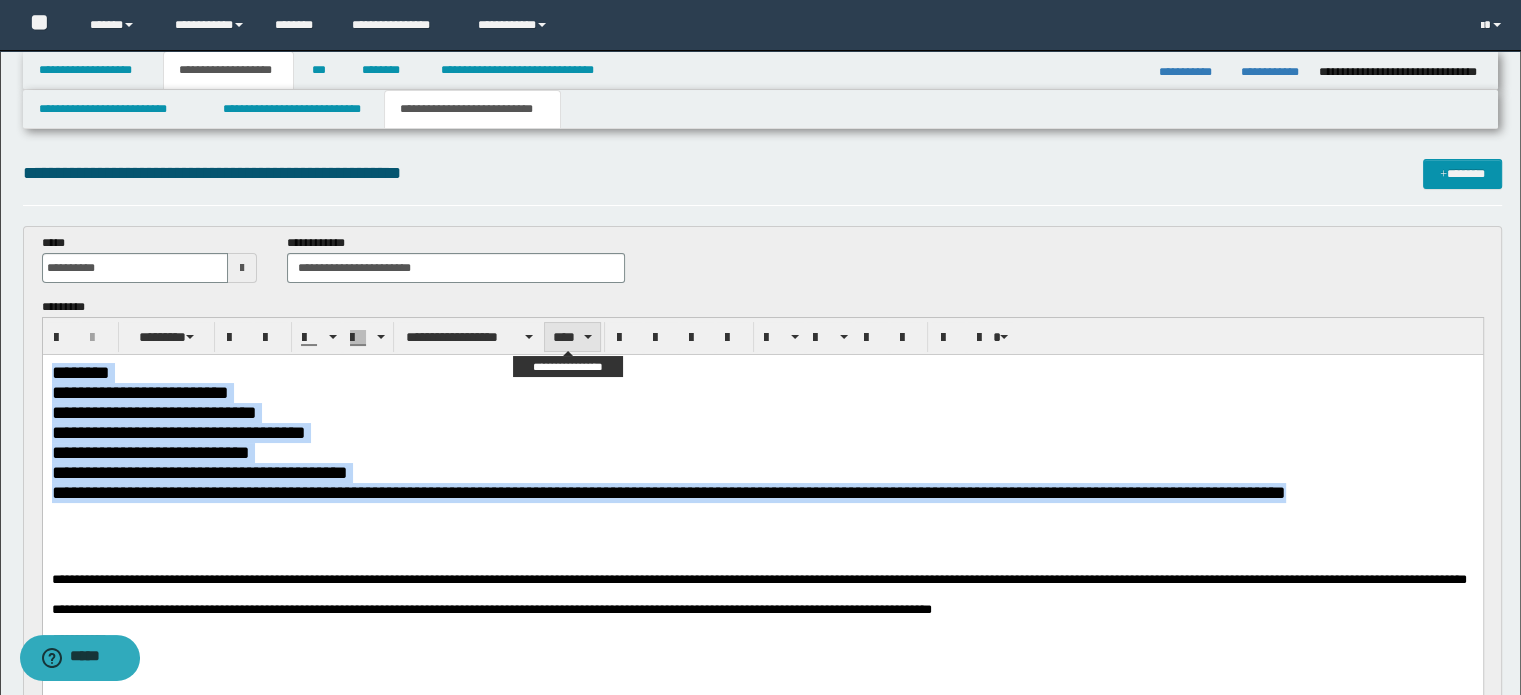 click on "****" at bounding box center (572, 337) 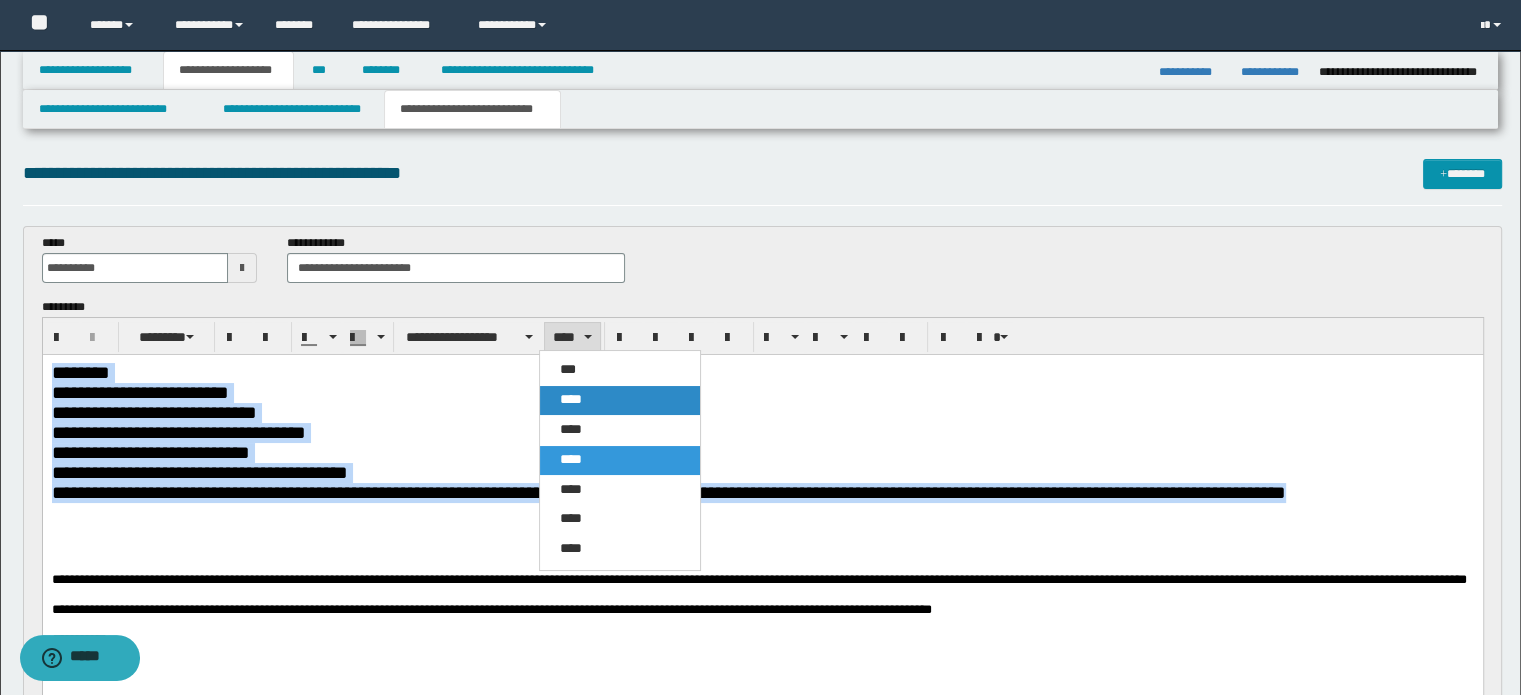 click on "****" at bounding box center [571, 399] 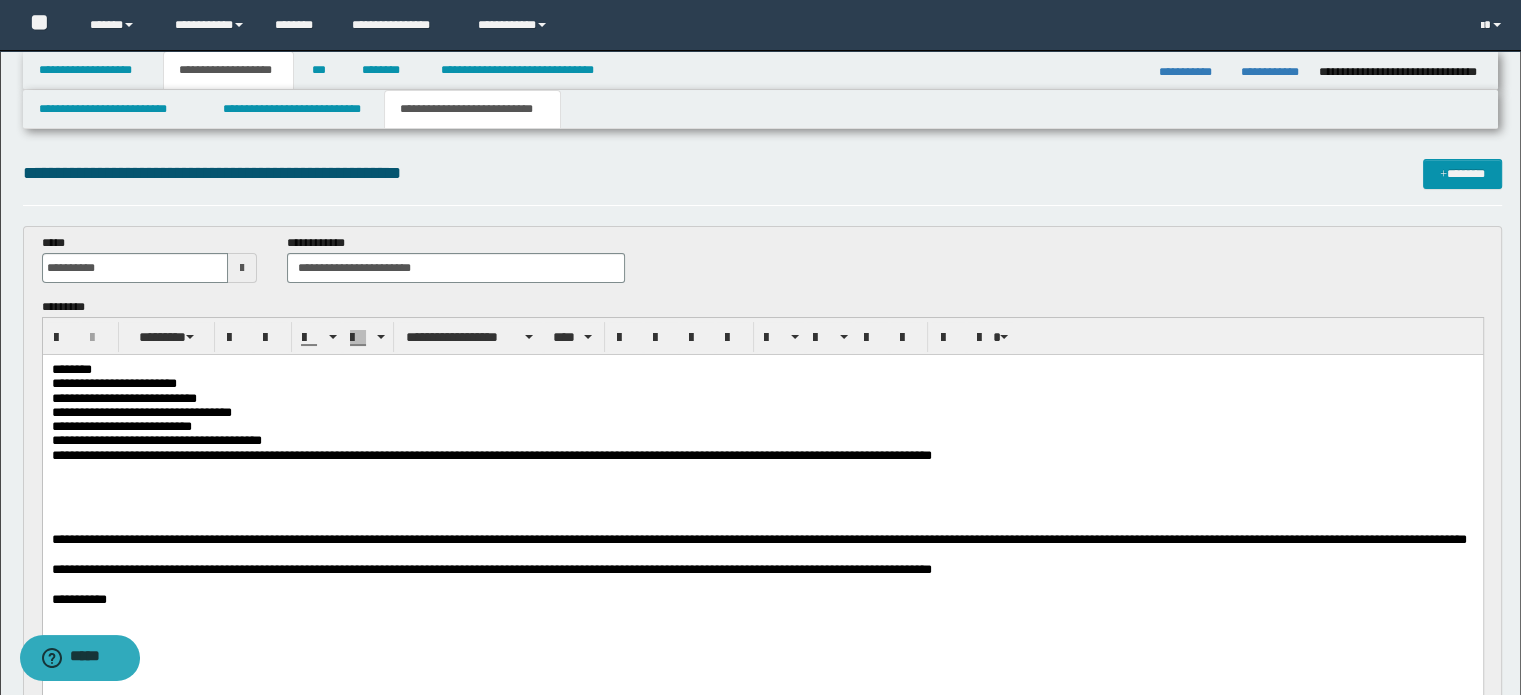 click at bounding box center [762, 511] 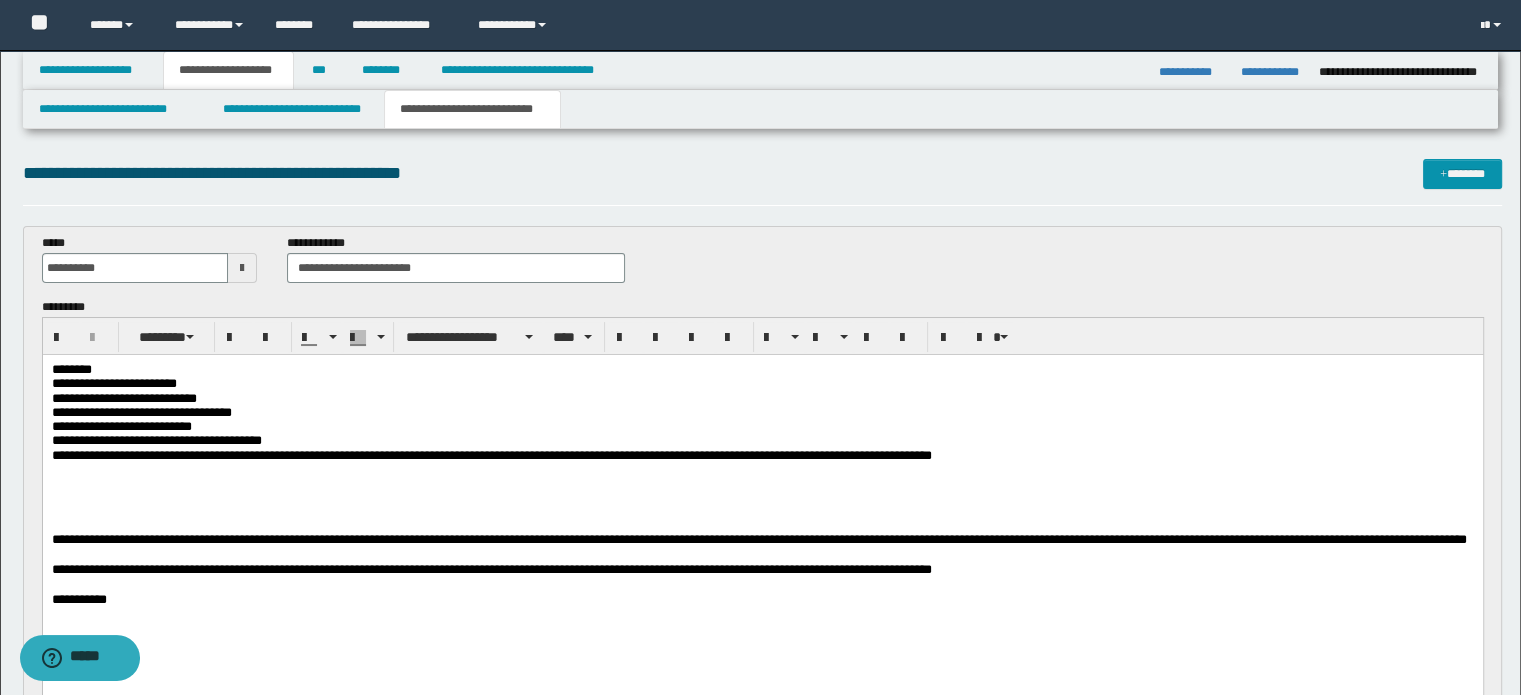 click at bounding box center (762, 525) 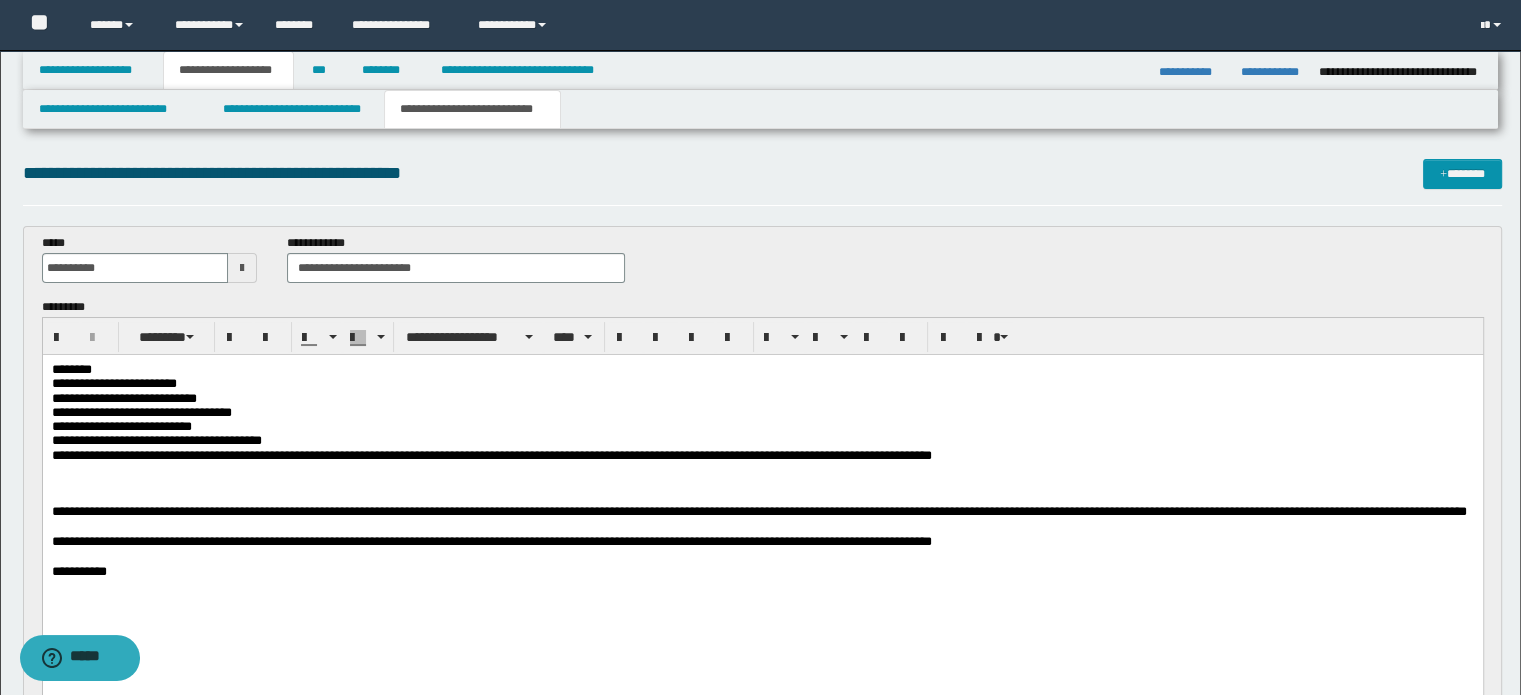 click on "[FIRST] [LAST] [ADDRESS] [CITY] [STATE] [POSTAL_CODE] [COUNTRY] [PHONE]" at bounding box center [762, 495] 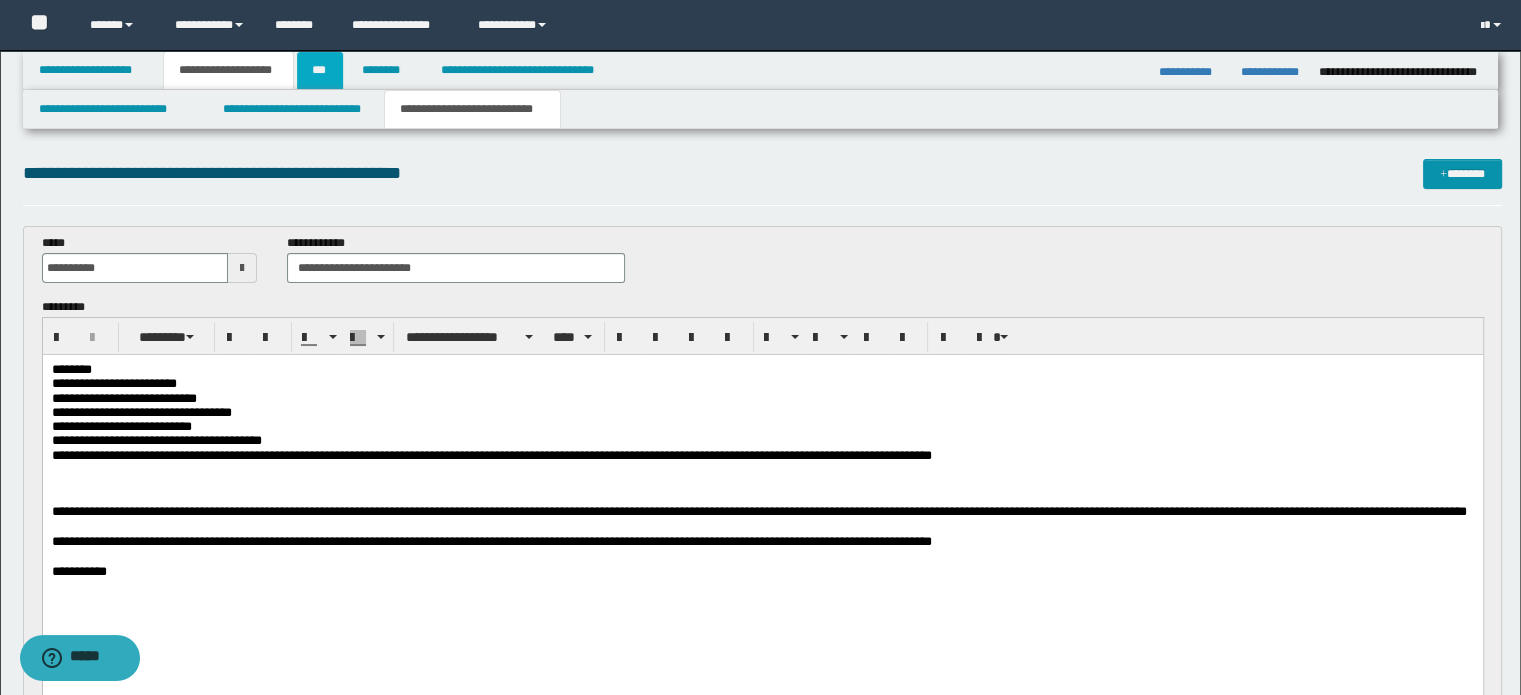 click on "***" at bounding box center (320, 70) 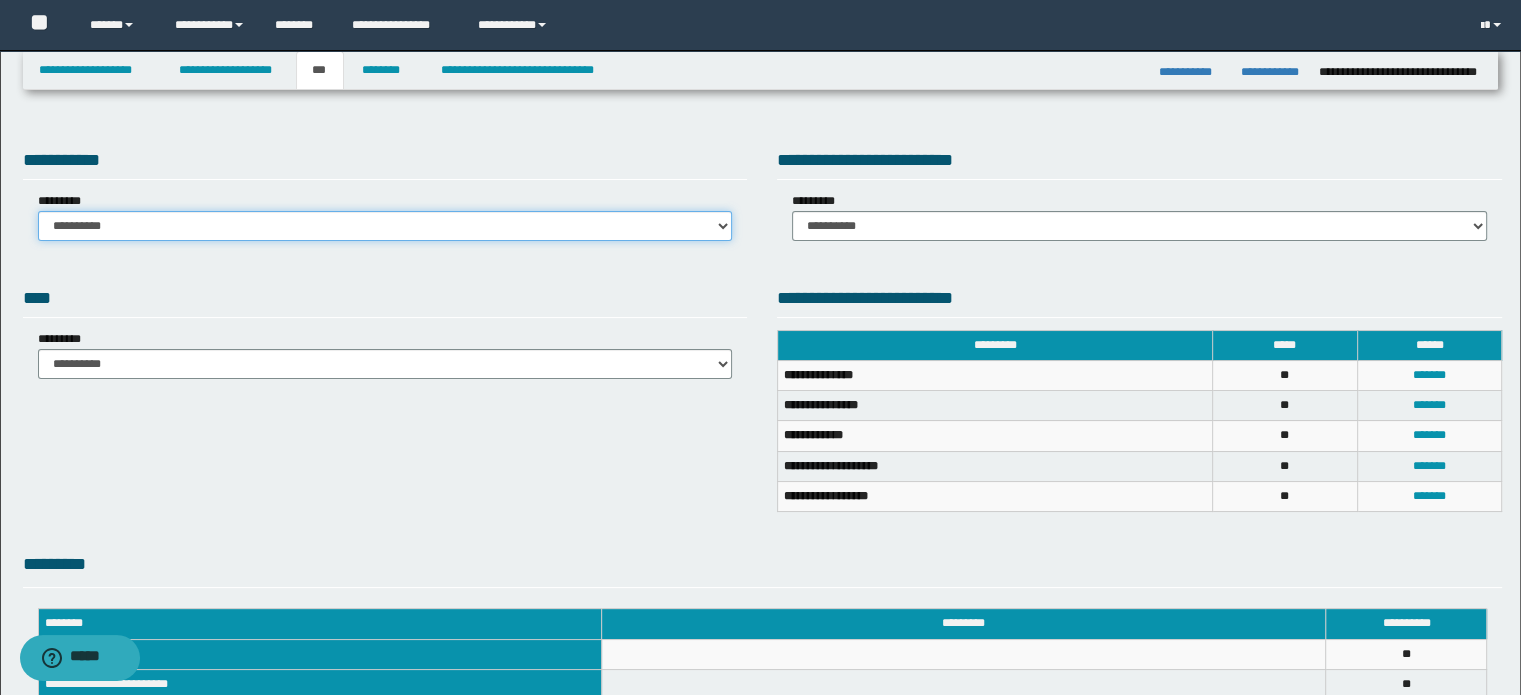 click on "**********" at bounding box center [385, 226] 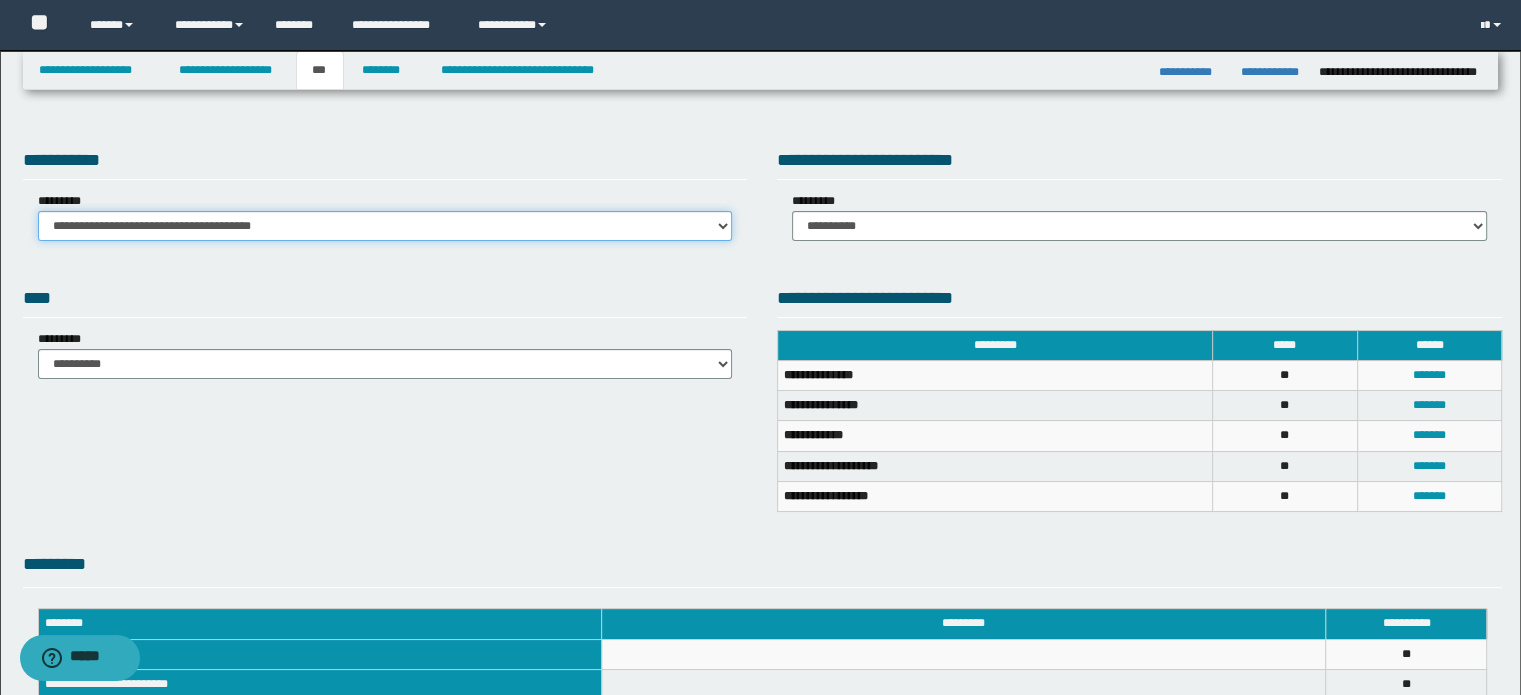 click on "**********" at bounding box center (385, 226) 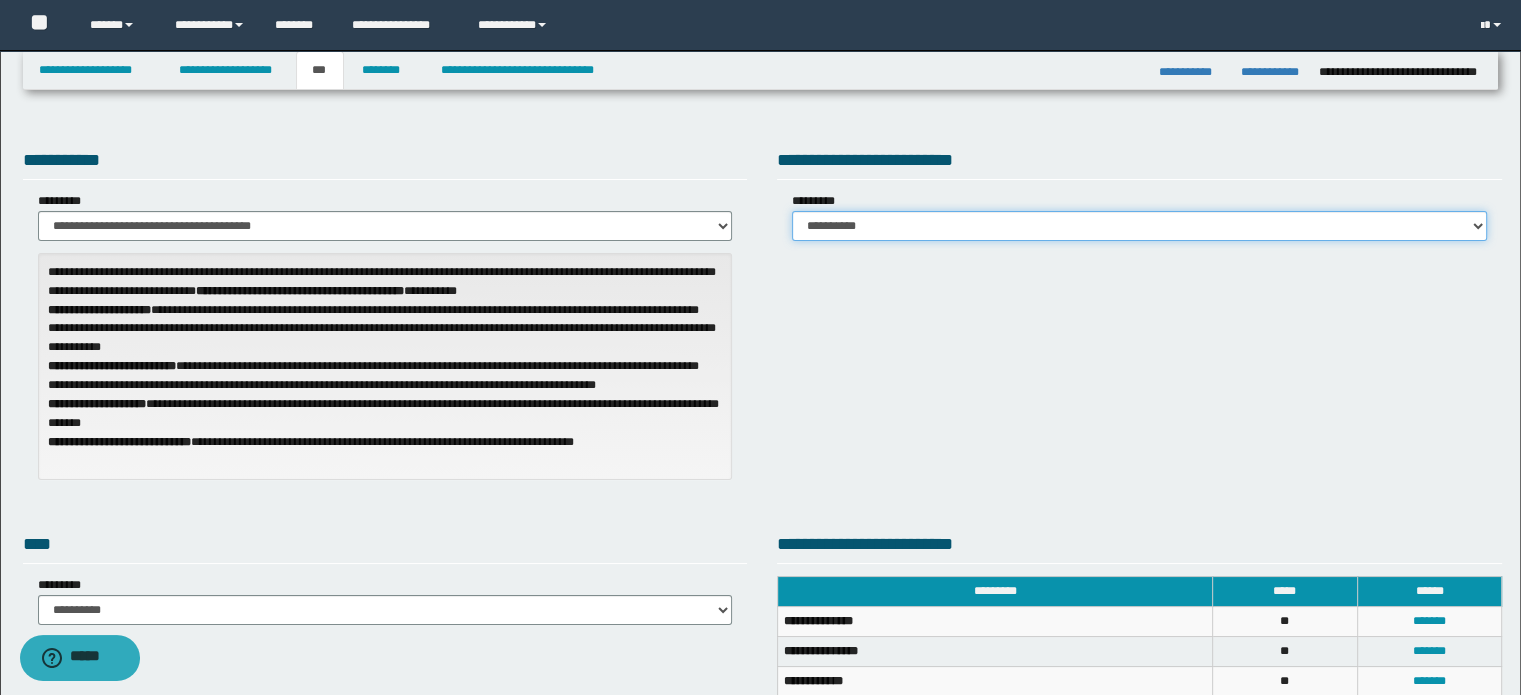 click on "**********" at bounding box center (1139, 226) 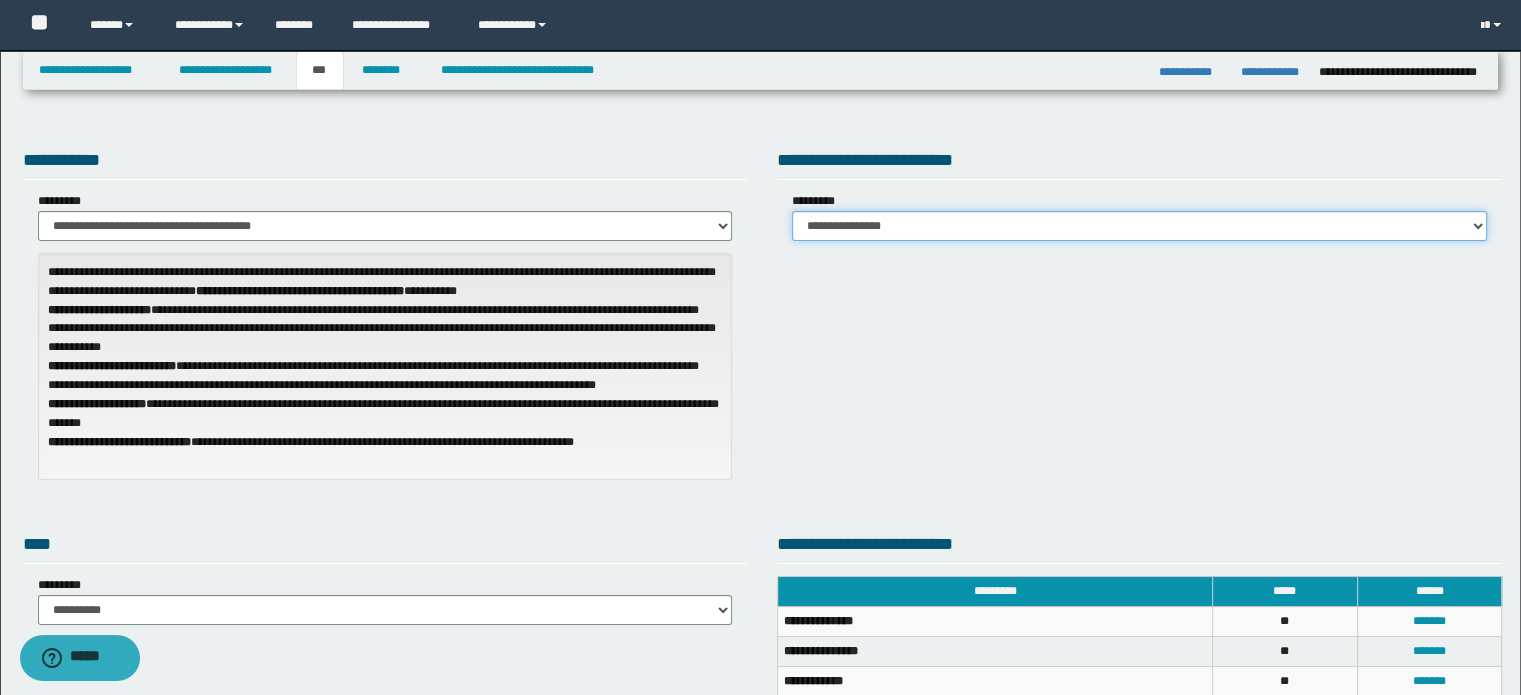click on "**********" at bounding box center [1139, 226] 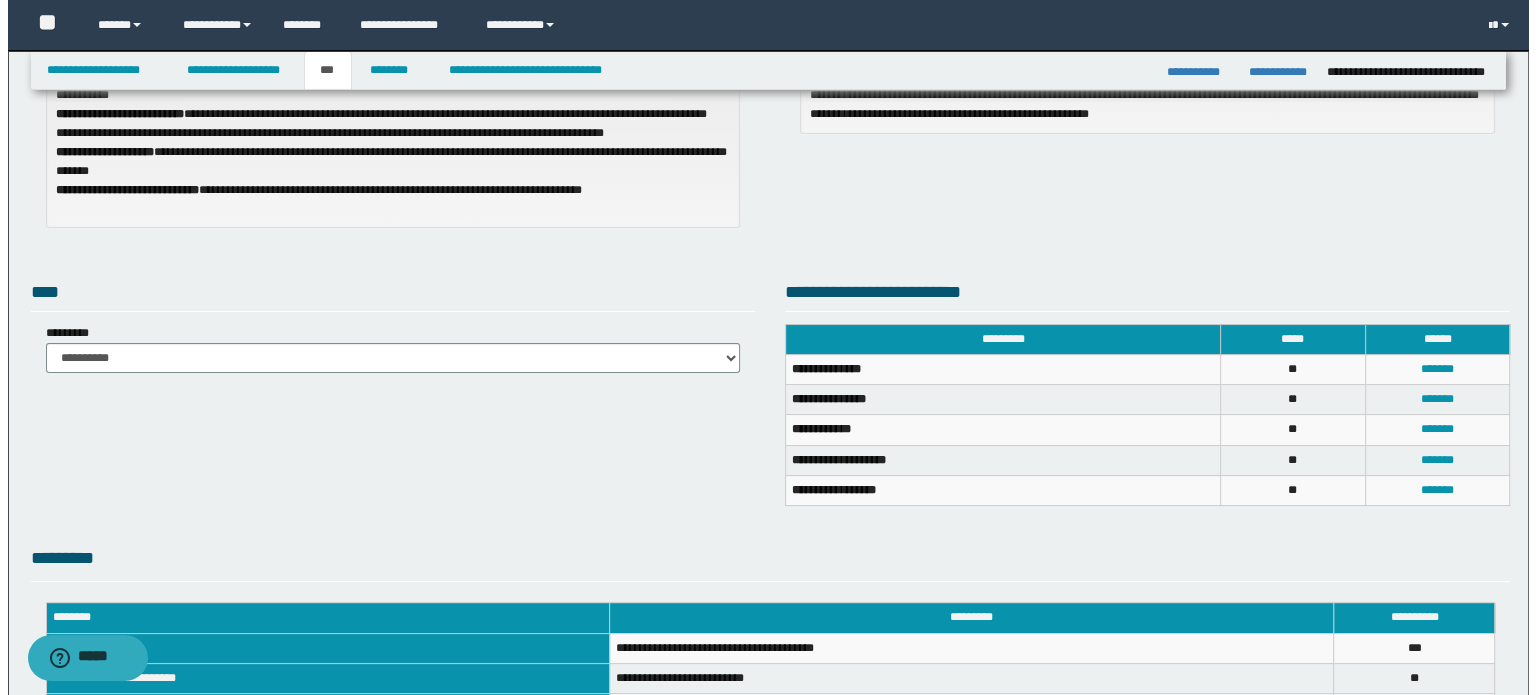 scroll, scrollTop: 300, scrollLeft: 0, axis: vertical 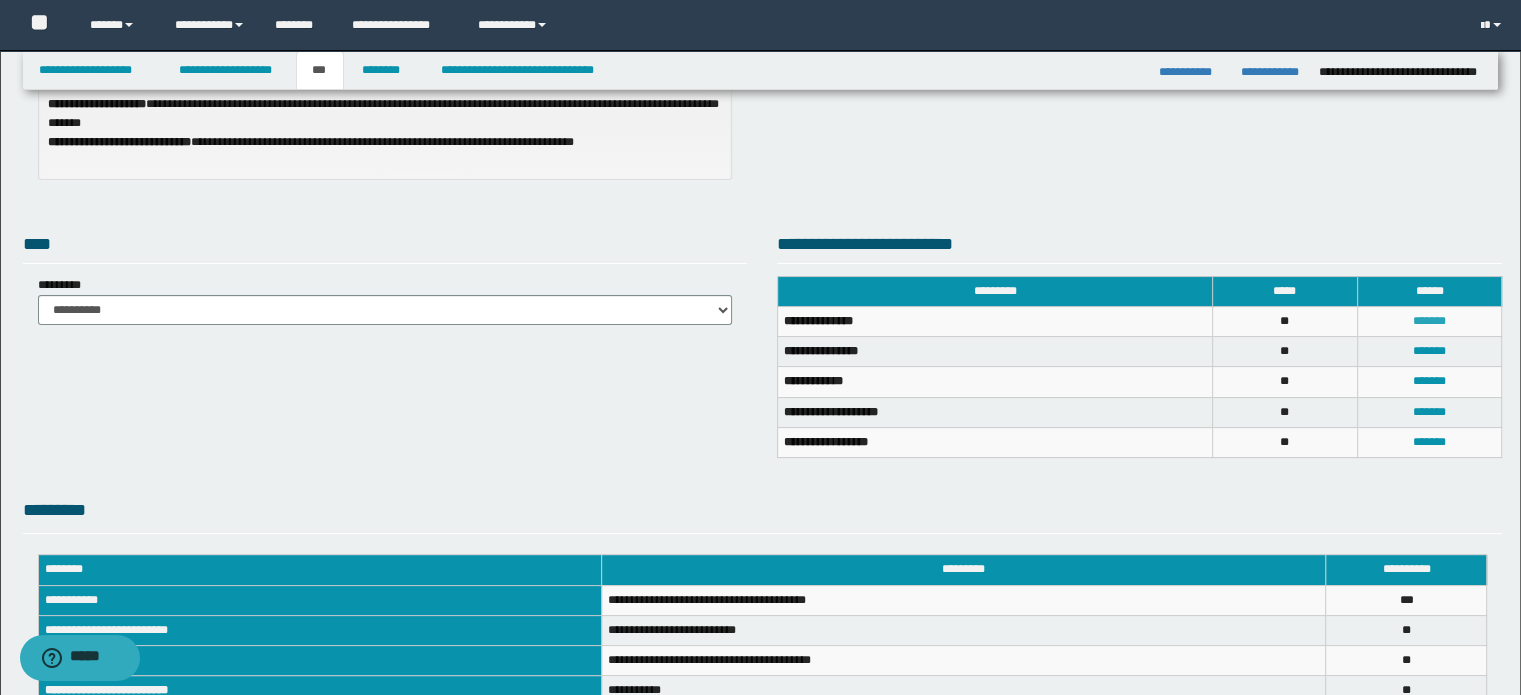 click on "*******" at bounding box center (1429, 321) 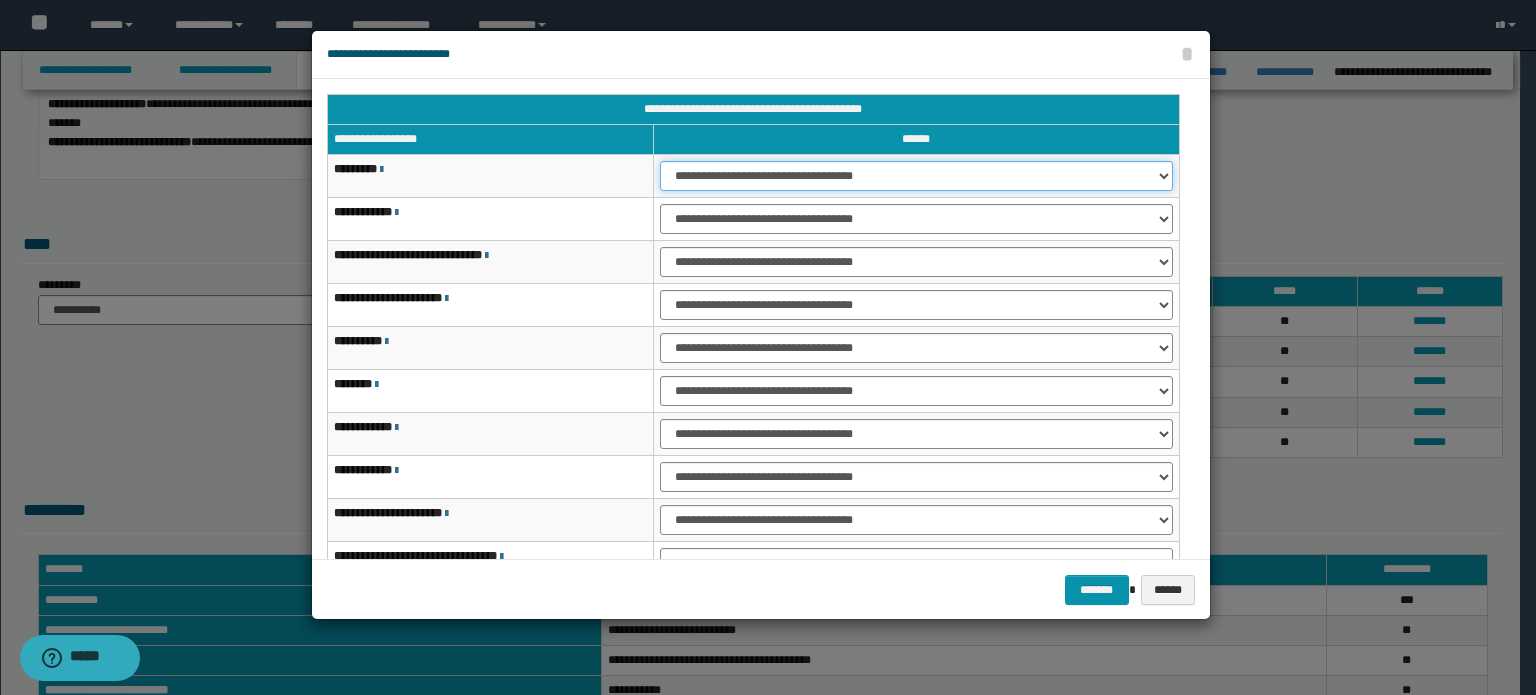 click on "**********" at bounding box center (916, 176) 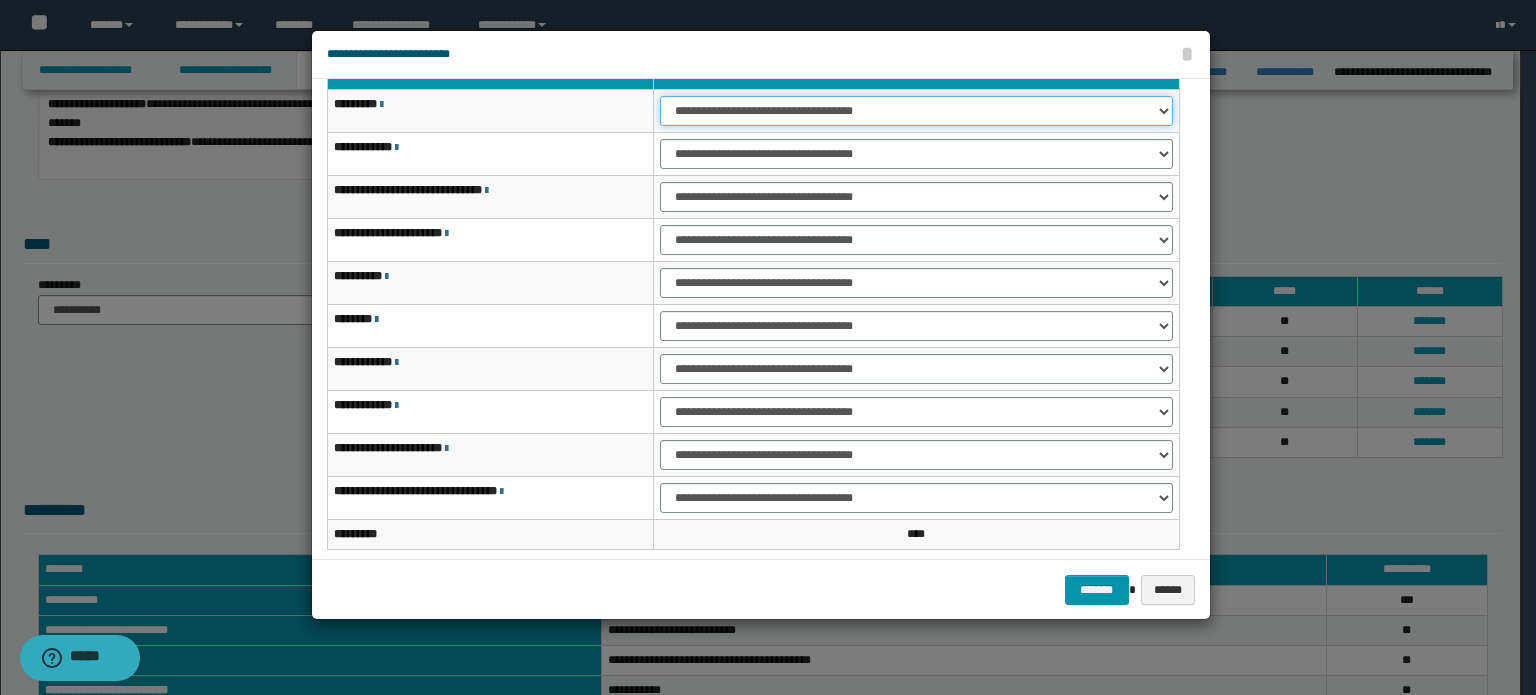 scroll, scrollTop: 118, scrollLeft: 0, axis: vertical 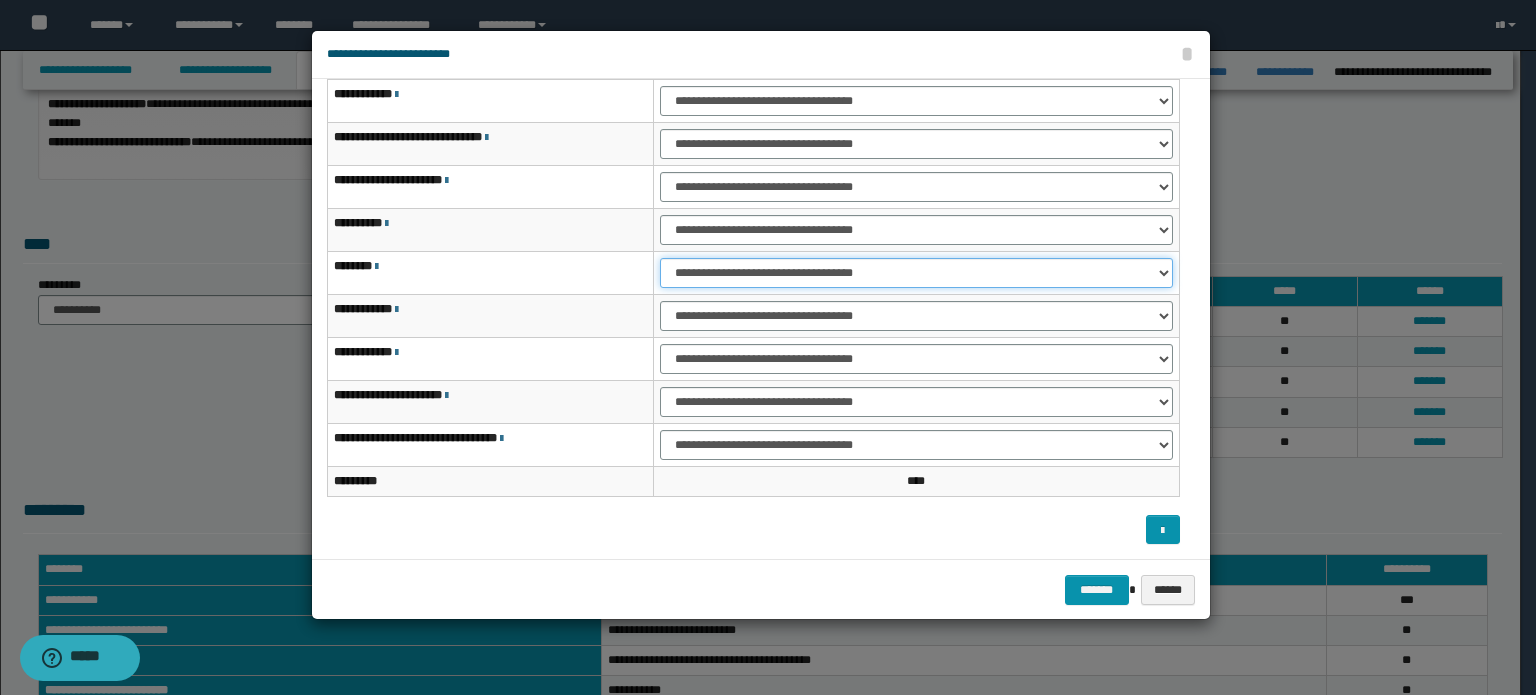 click on "**********" at bounding box center (916, 273) 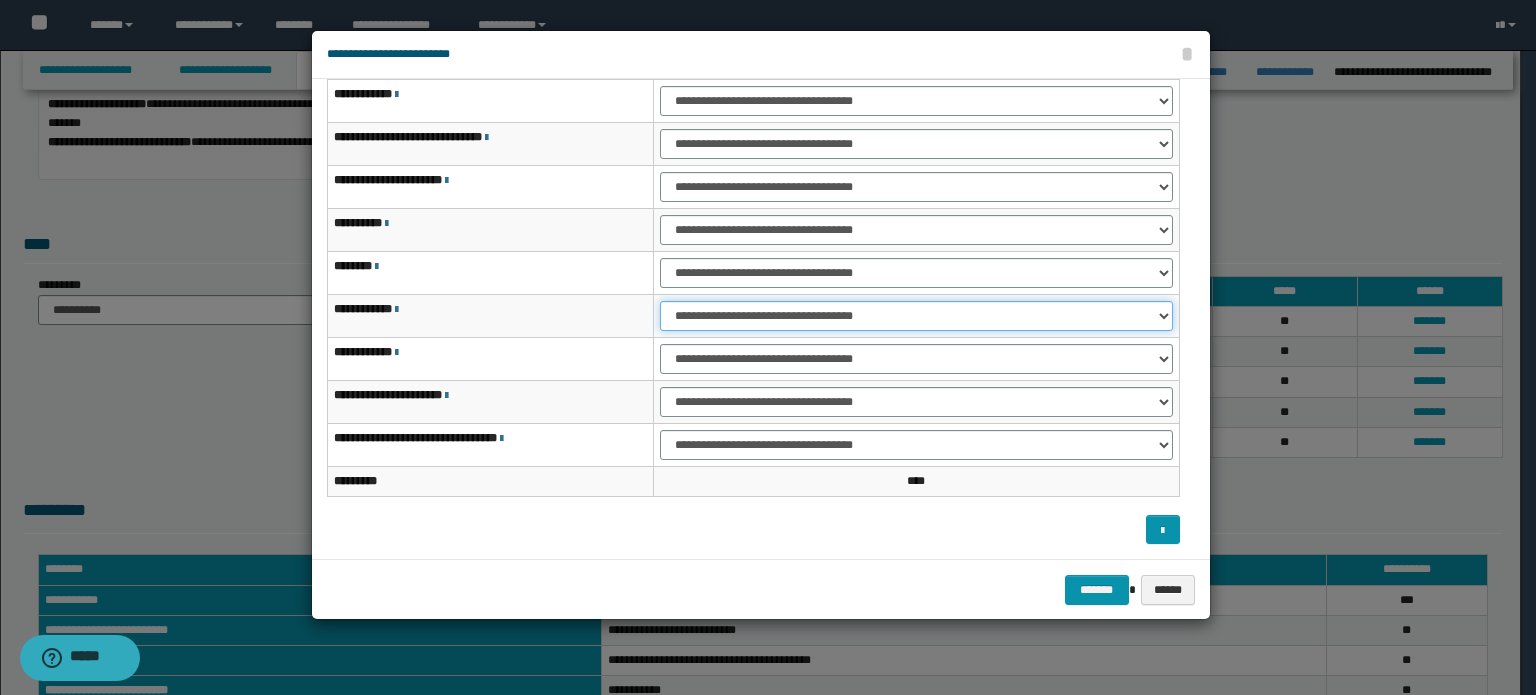 click on "**********" at bounding box center (916, 316) 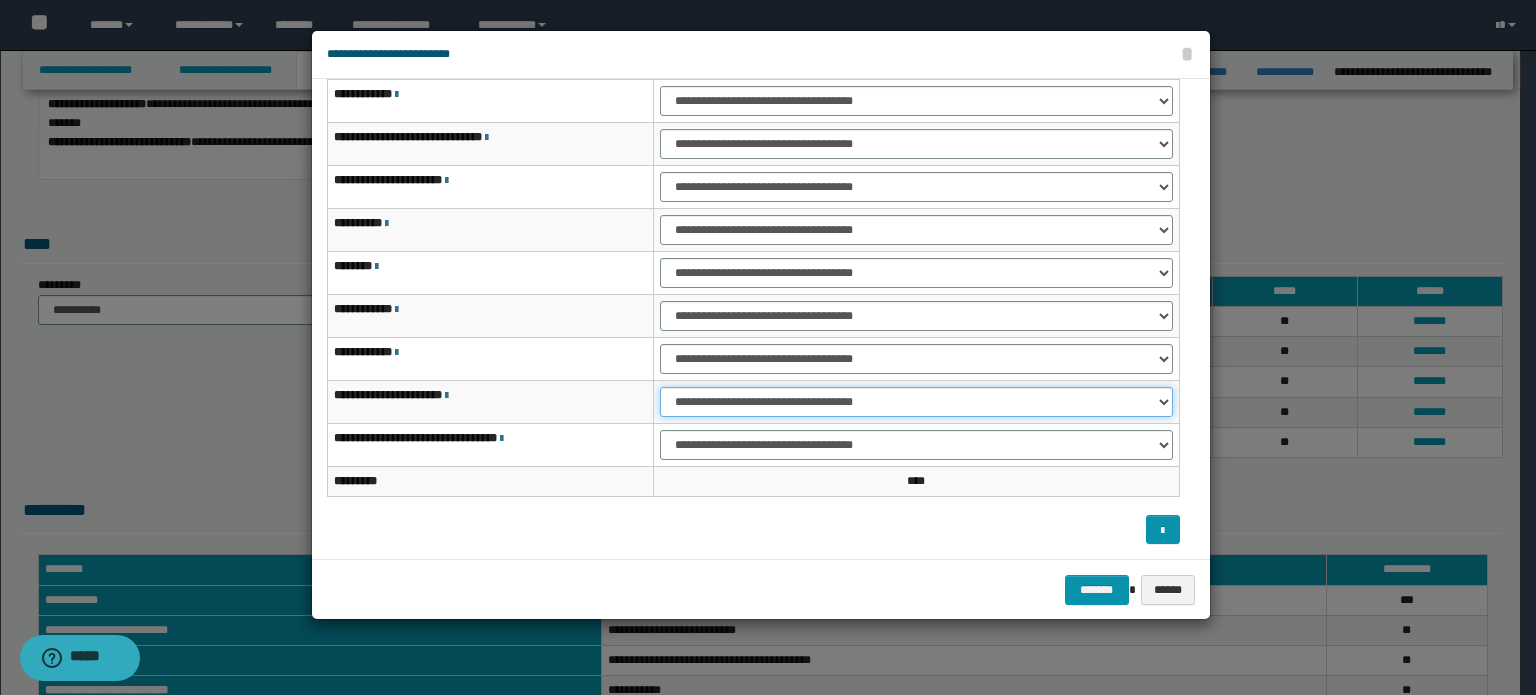 click on "**********" at bounding box center [916, 402] 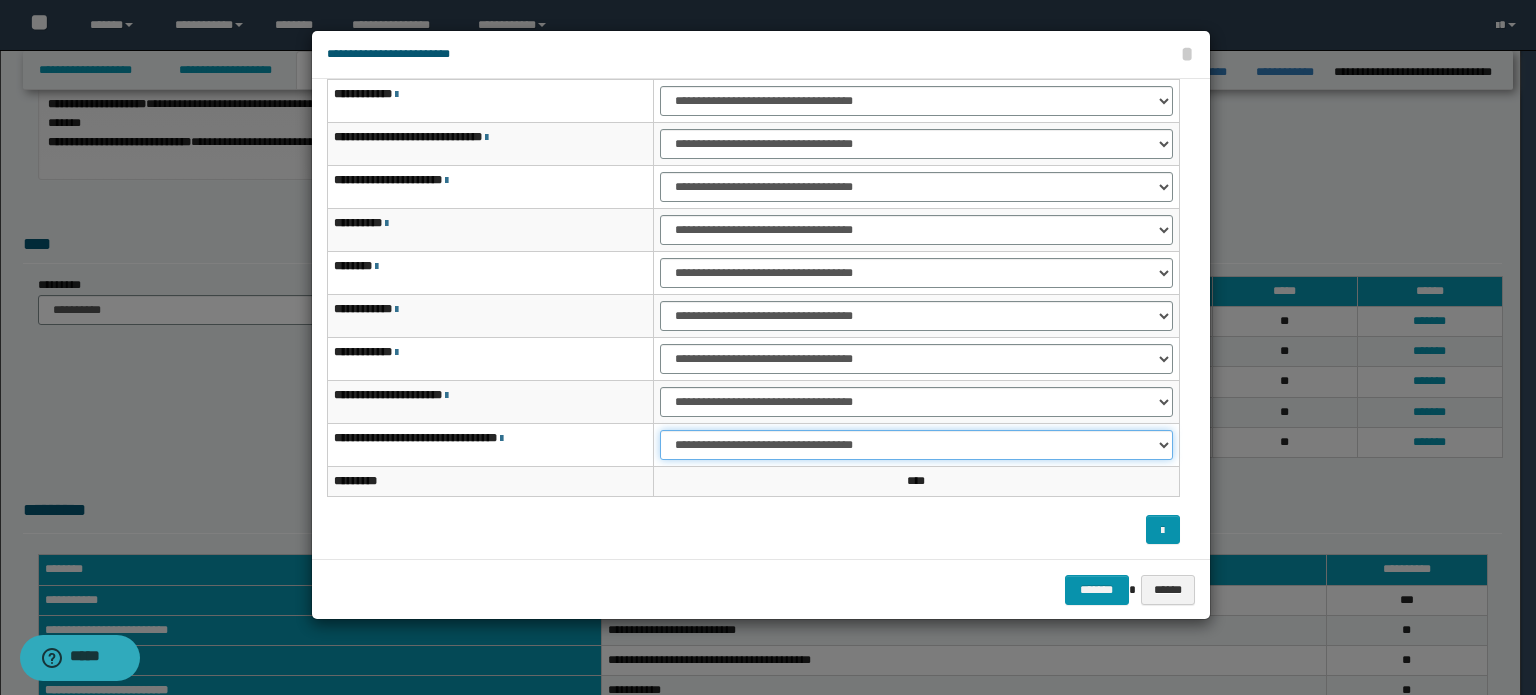 click on "**********" at bounding box center [916, 445] 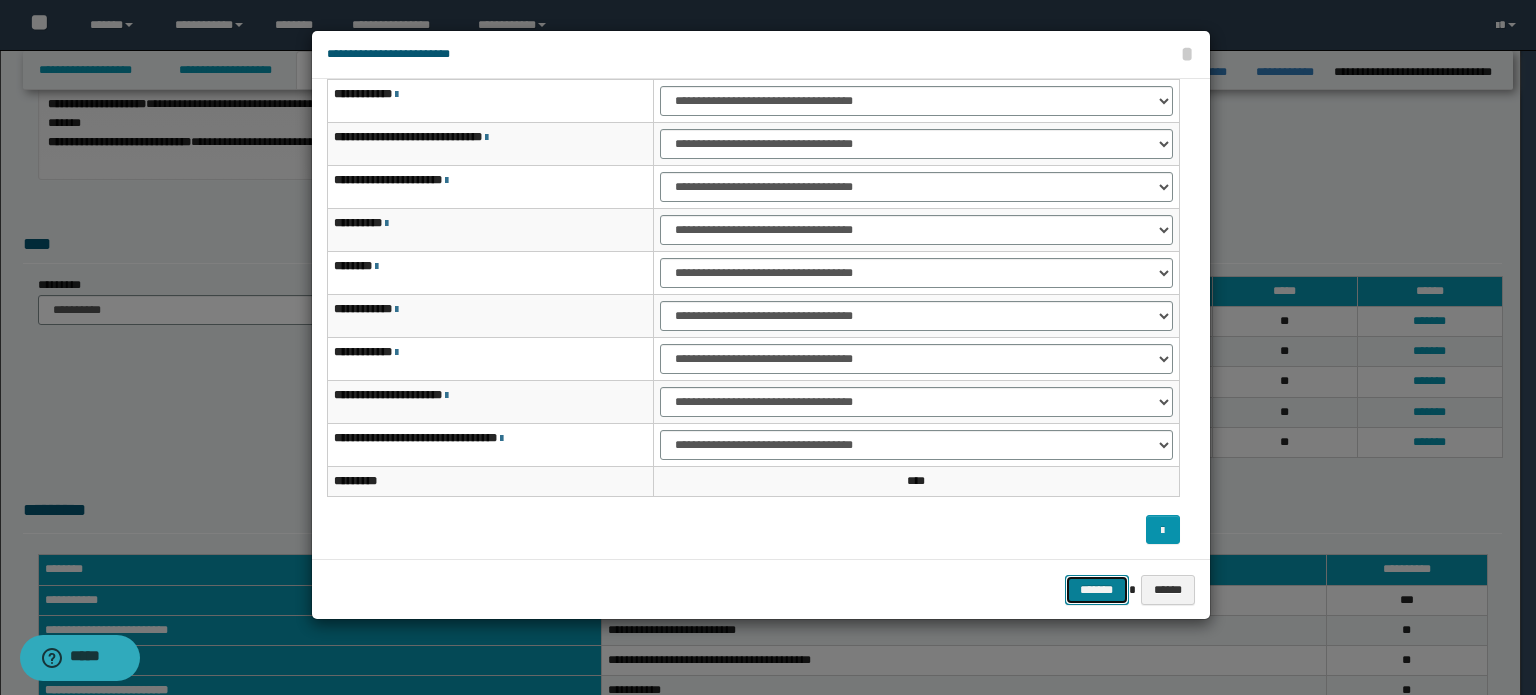 click on "*******" at bounding box center [1097, 590] 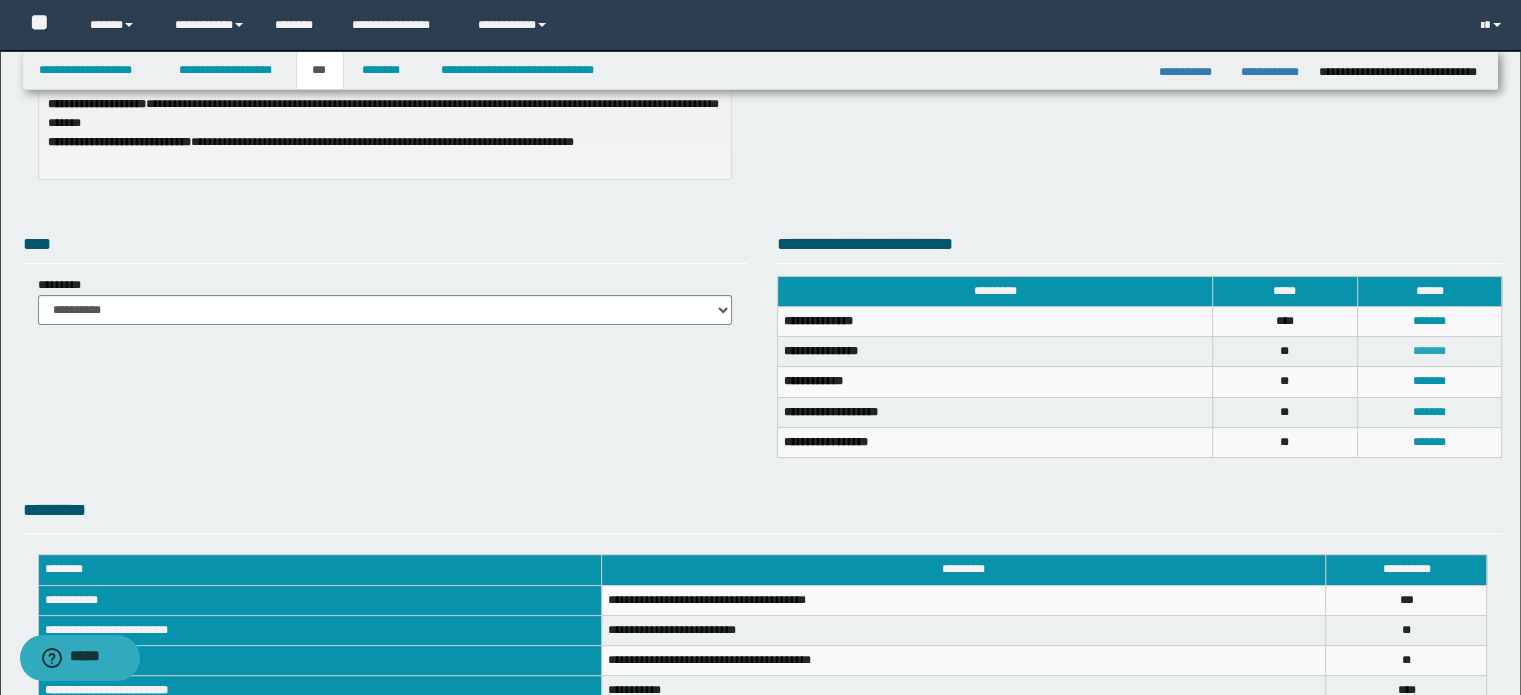 click on "*******" at bounding box center (1429, 351) 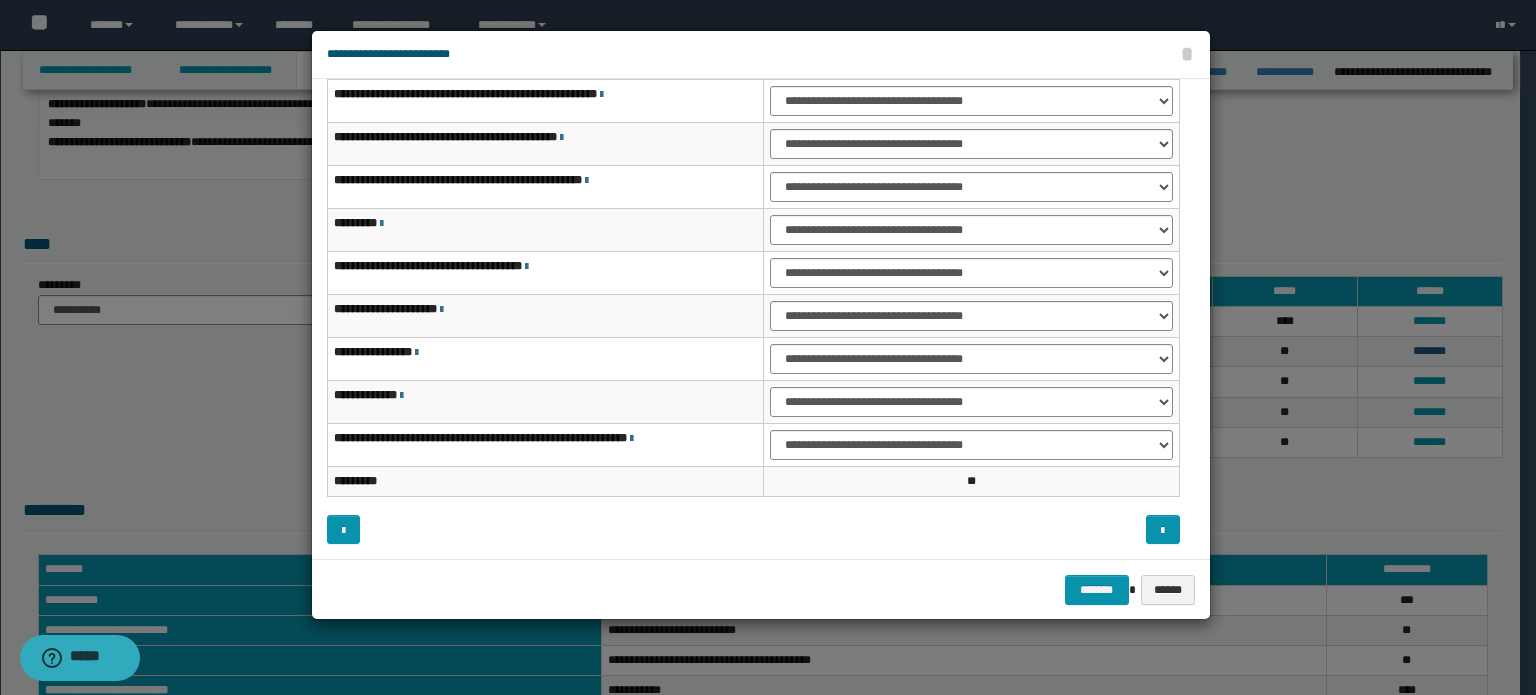 scroll, scrollTop: 54, scrollLeft: 0, axis: vertical 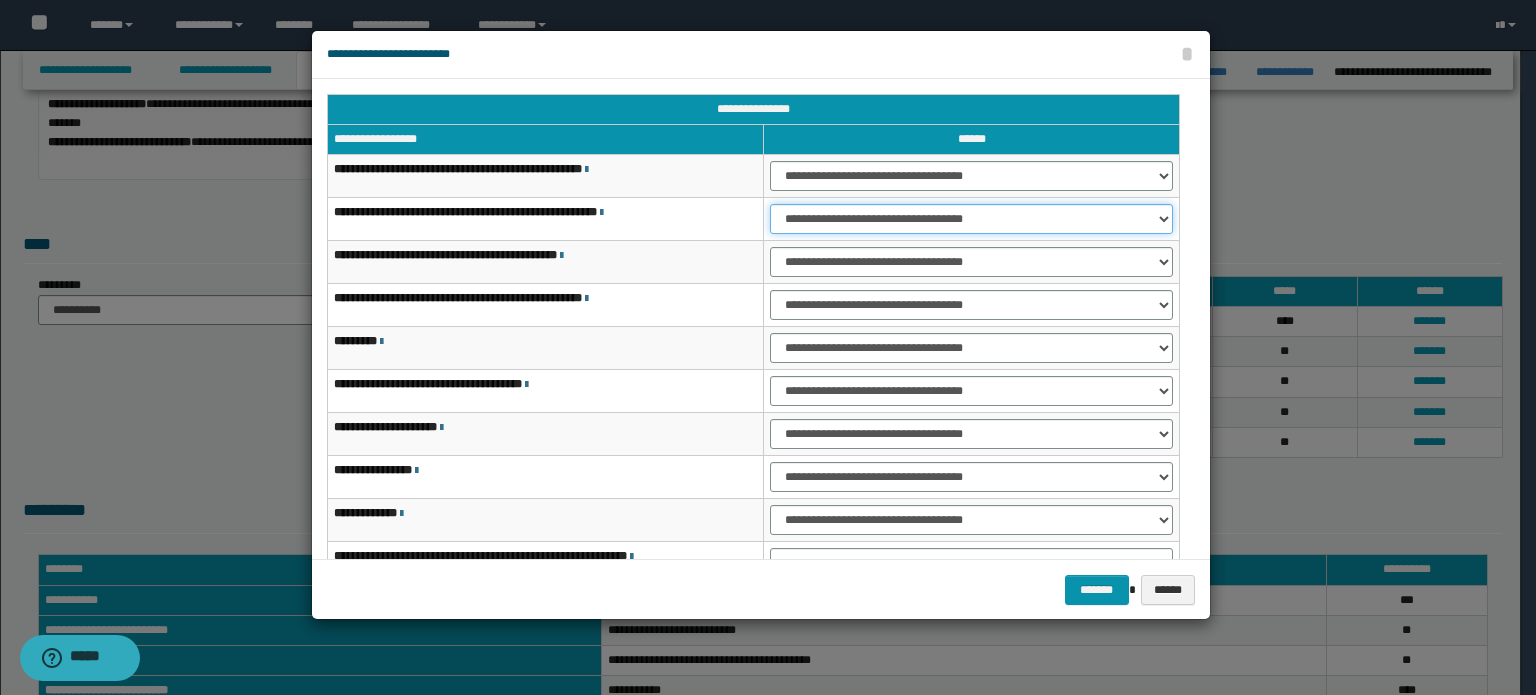 click on "**********" at bounding box center [971, 219] 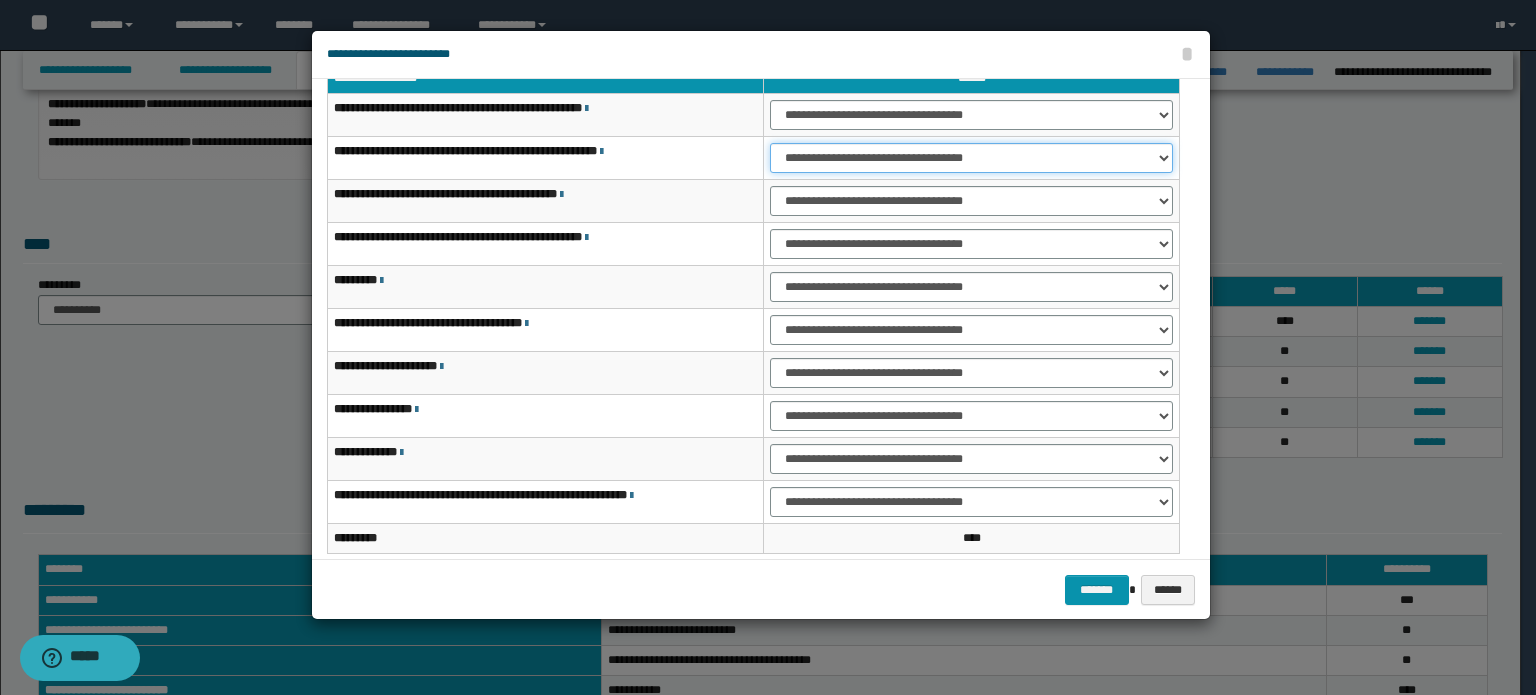 scroll, scrollTop: 118, scrollLeft: 0, axis: vertical 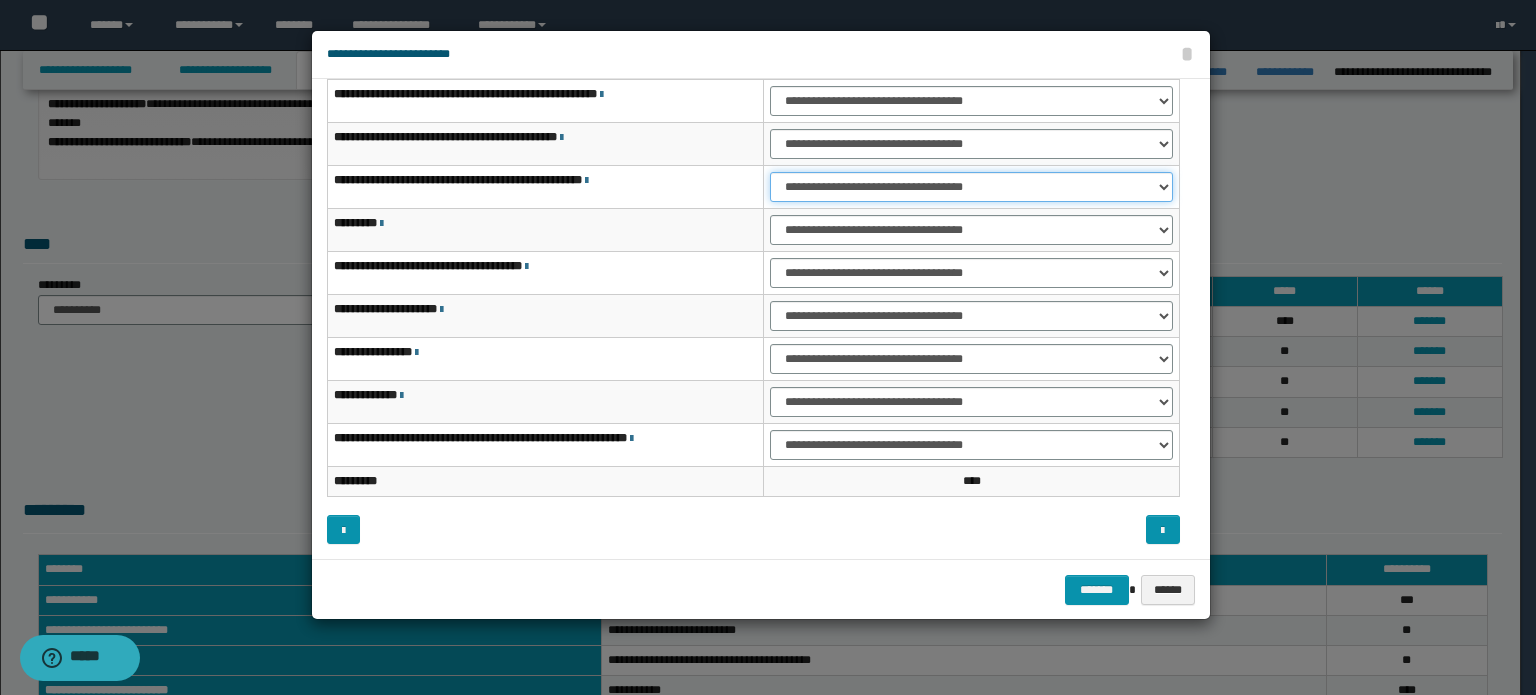 click on "**********" at bounding box center (971, 187) 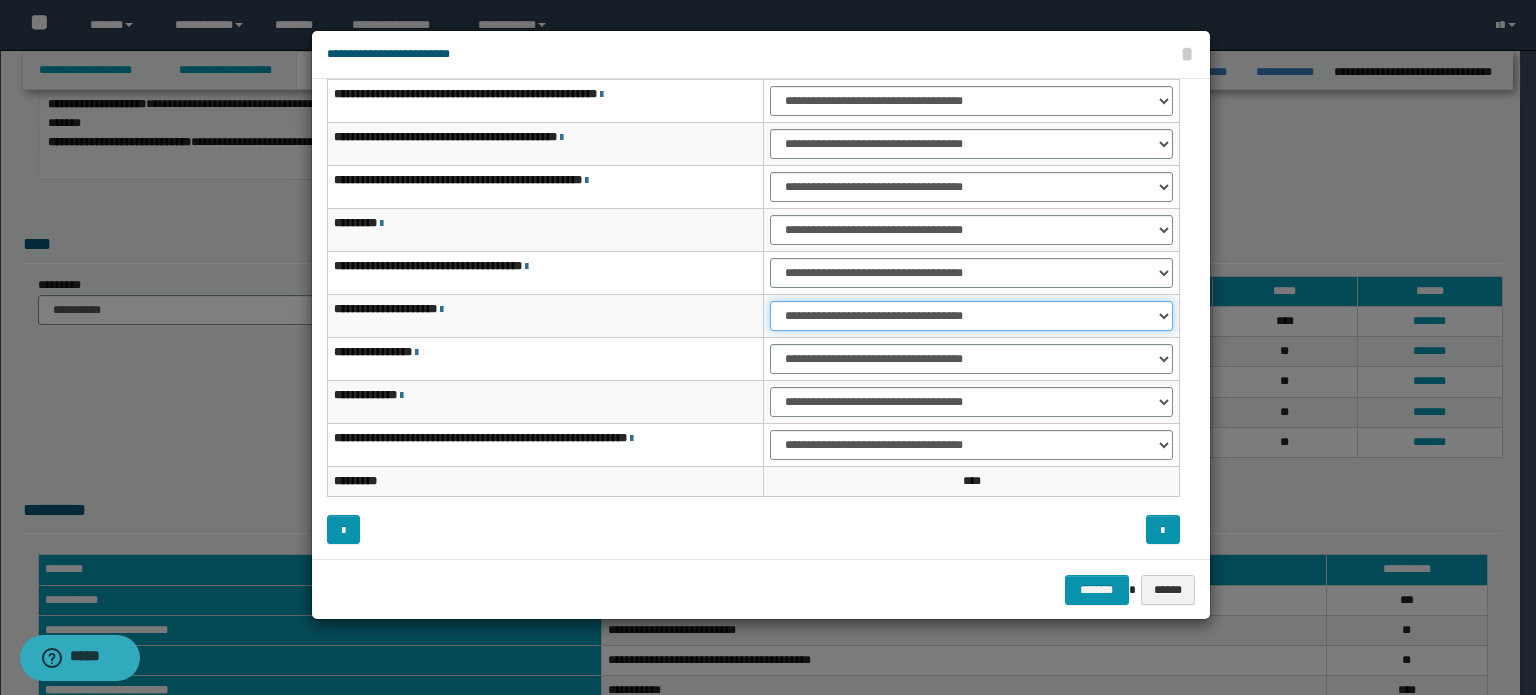 drag, startPoint x: 1076, startPoint y: 305, endPoint x: 1072, endPoint y: 321, distance: 16.492422 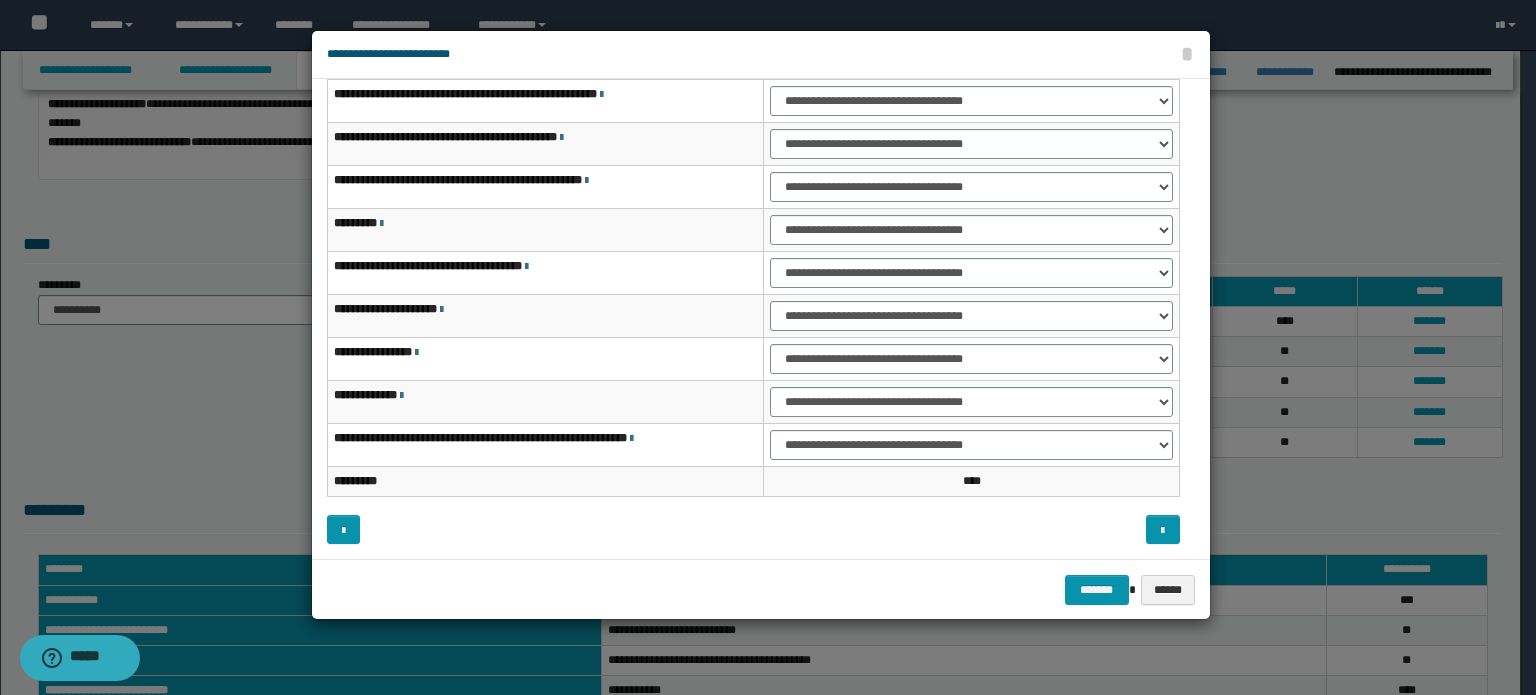 click on "**********" at bounding box center [972, 445] 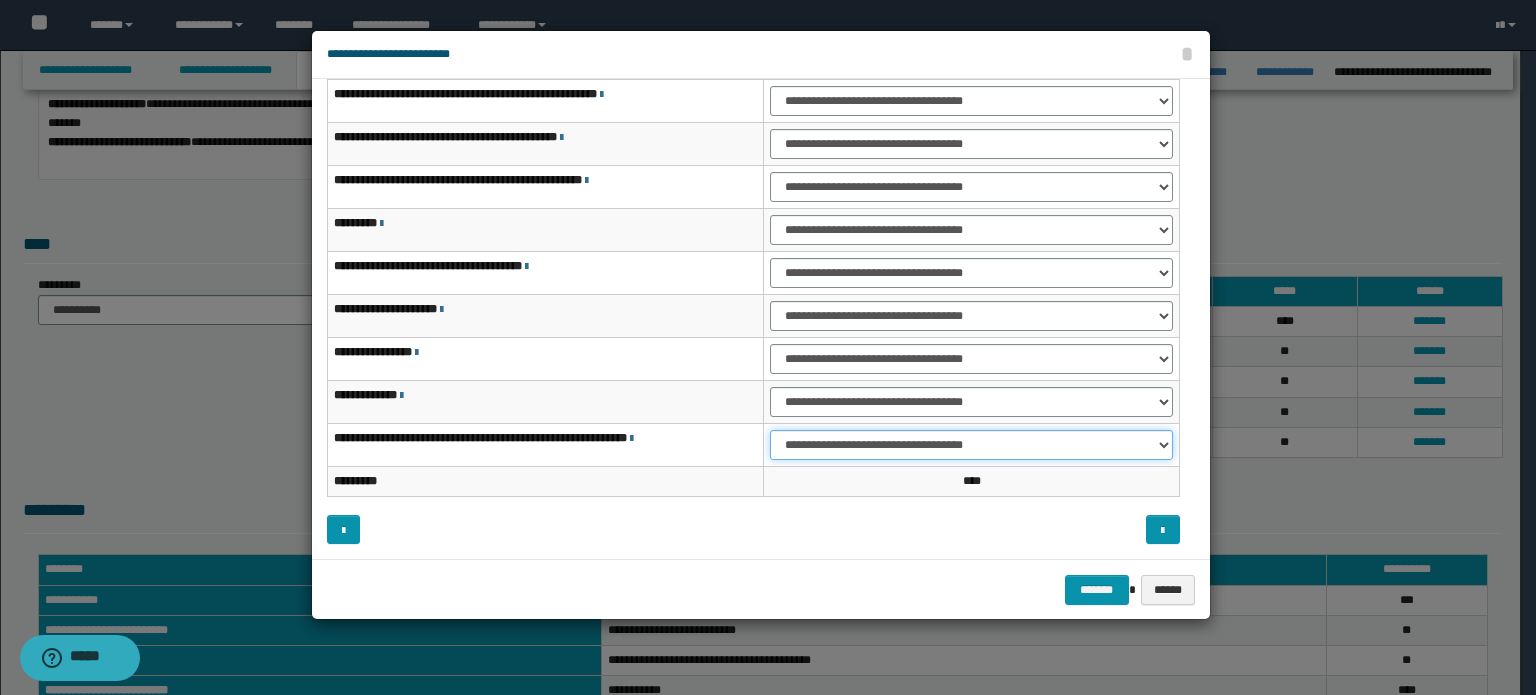 click on "**********" at bounding box center [971, 445] 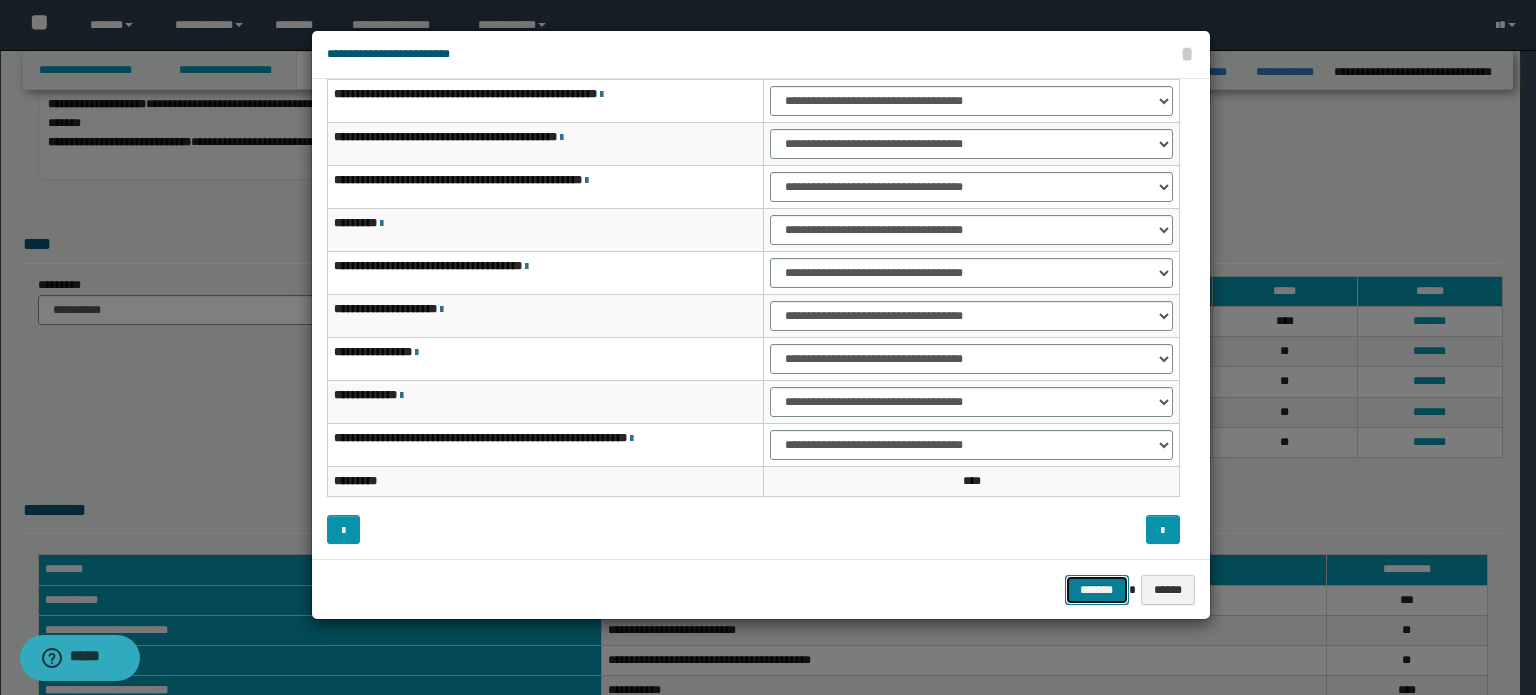 click on "*******" at bounding box center (1097, 590) 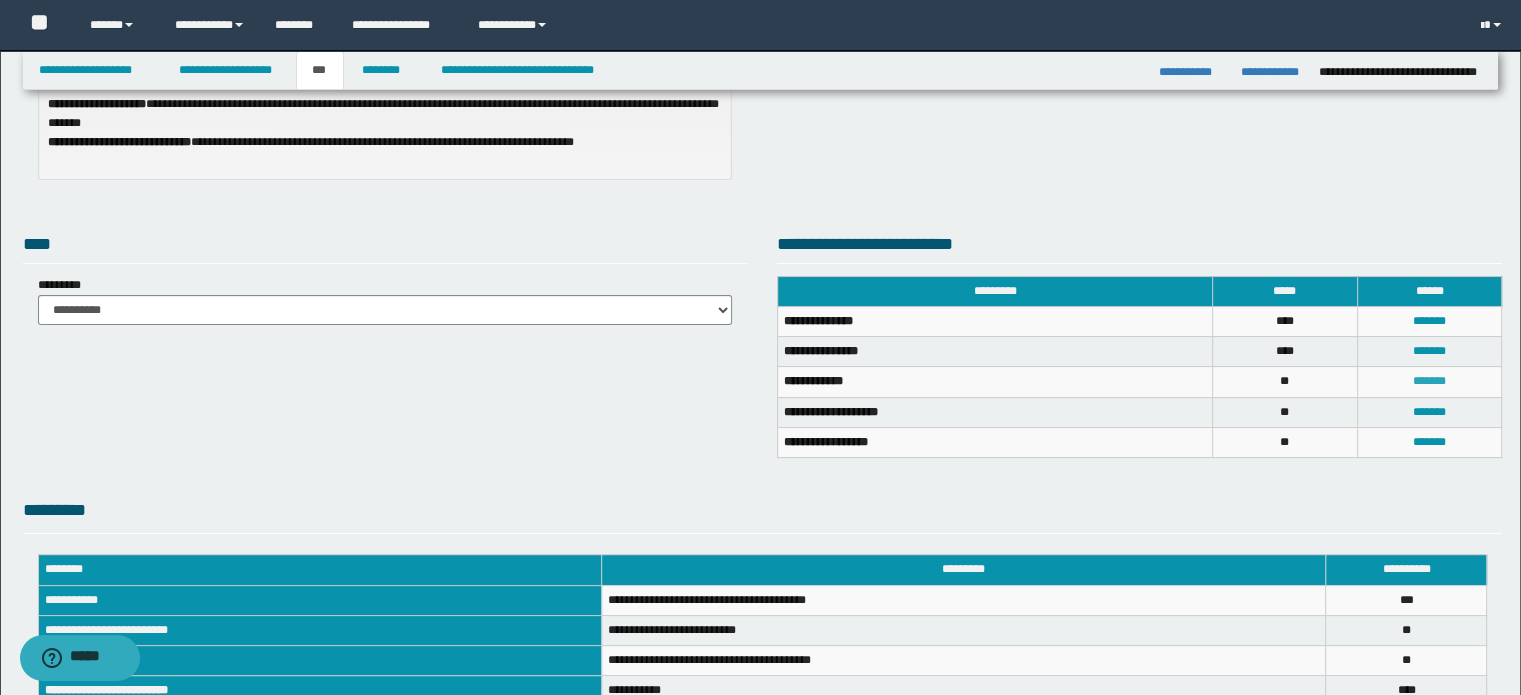 click on "*******" at bounding box center [1429, 381] 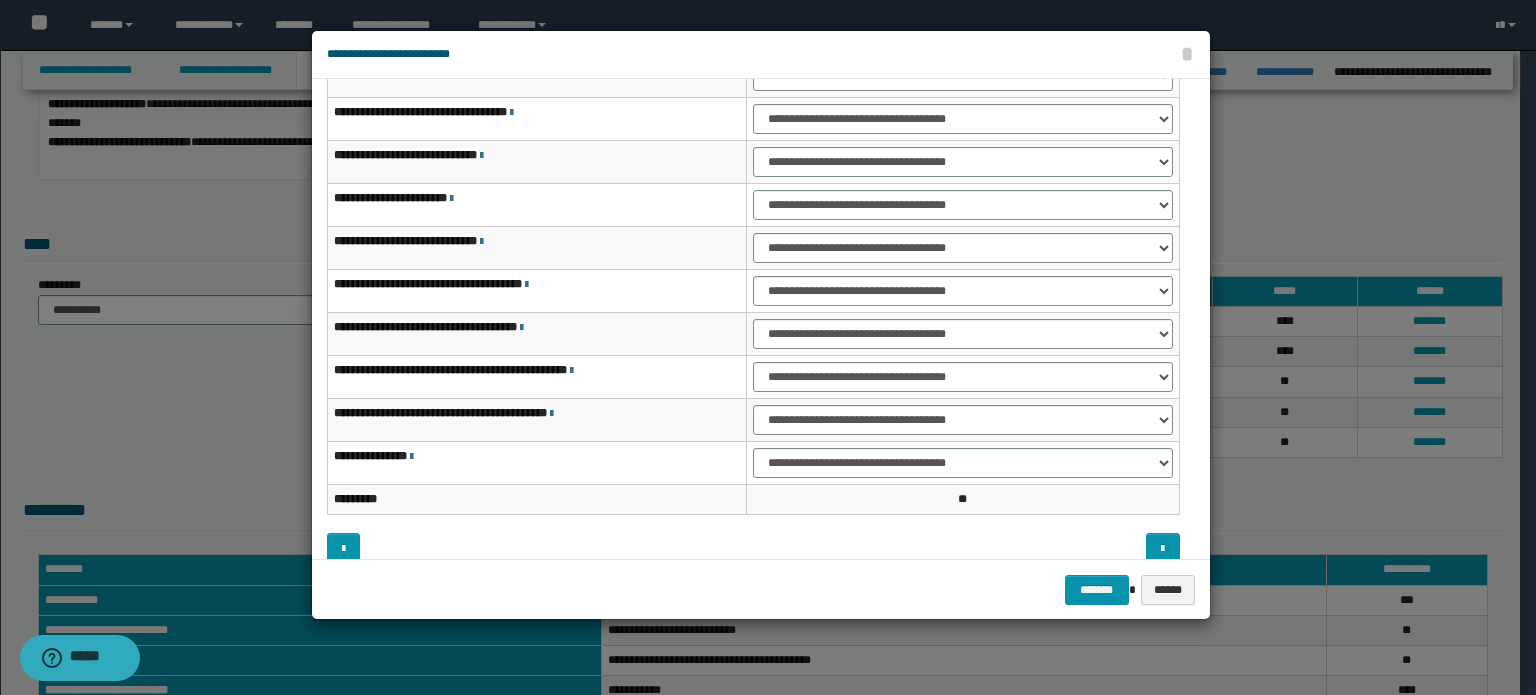 scroll, scrollTop: 118, scrollLeft: 0, axis: vertical 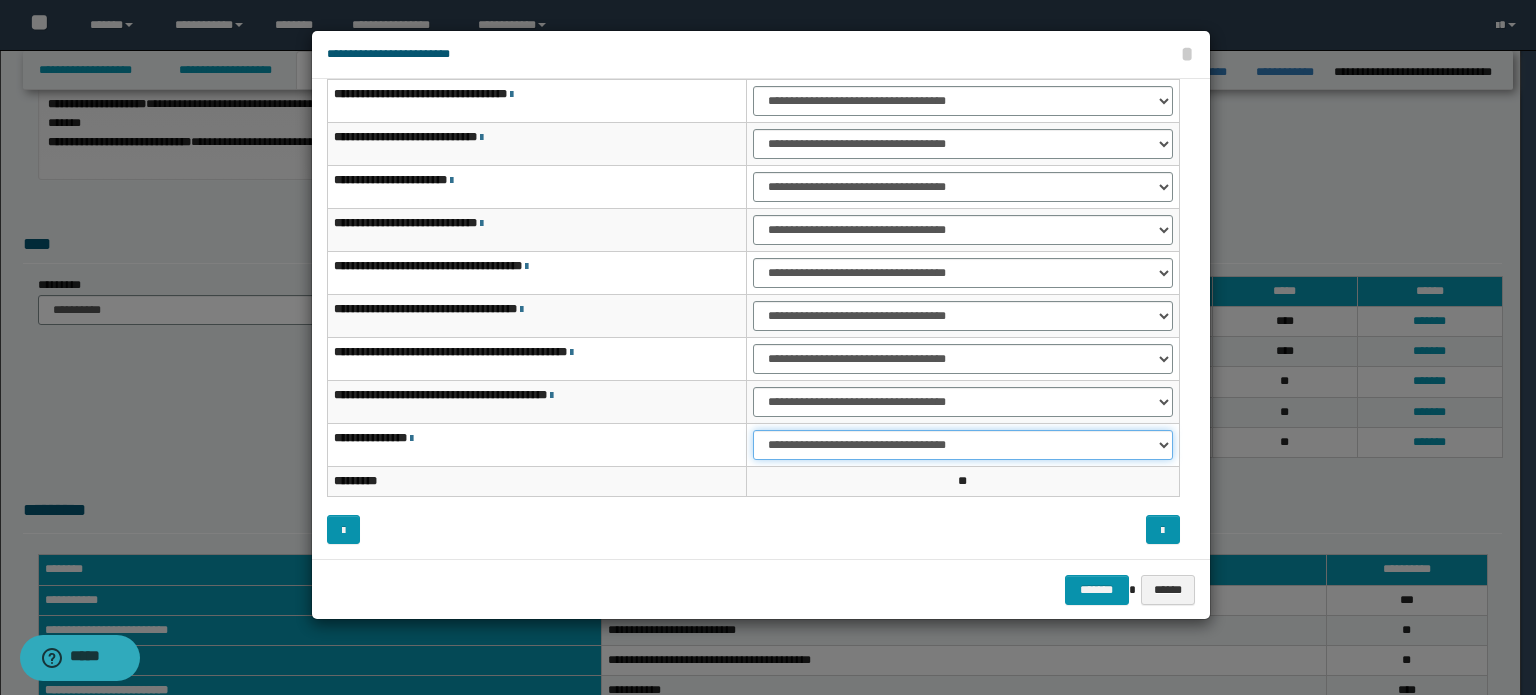 click on "**********" at bounding box center (963, 445) 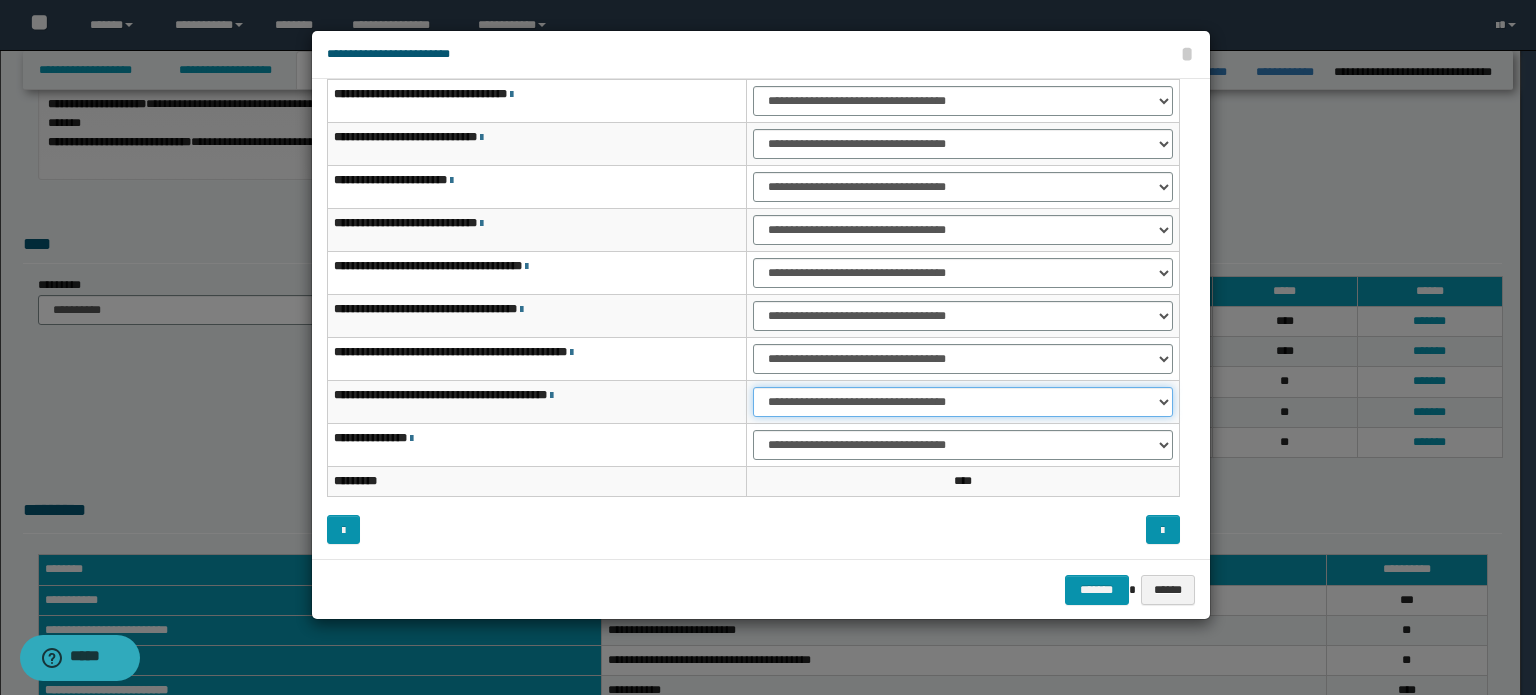 click on "**********" at bounding box center [963, 402] 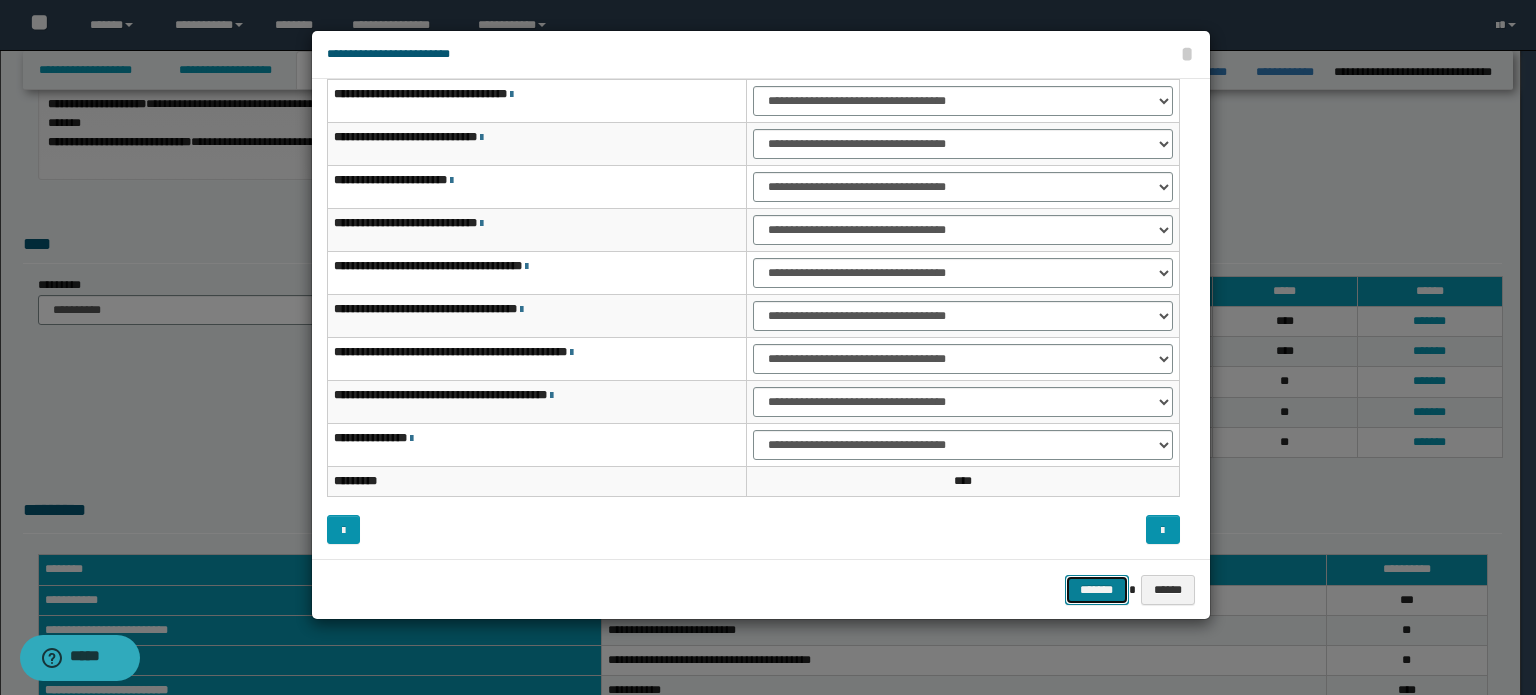 click on "*******" at bounding box center (1097, 590) 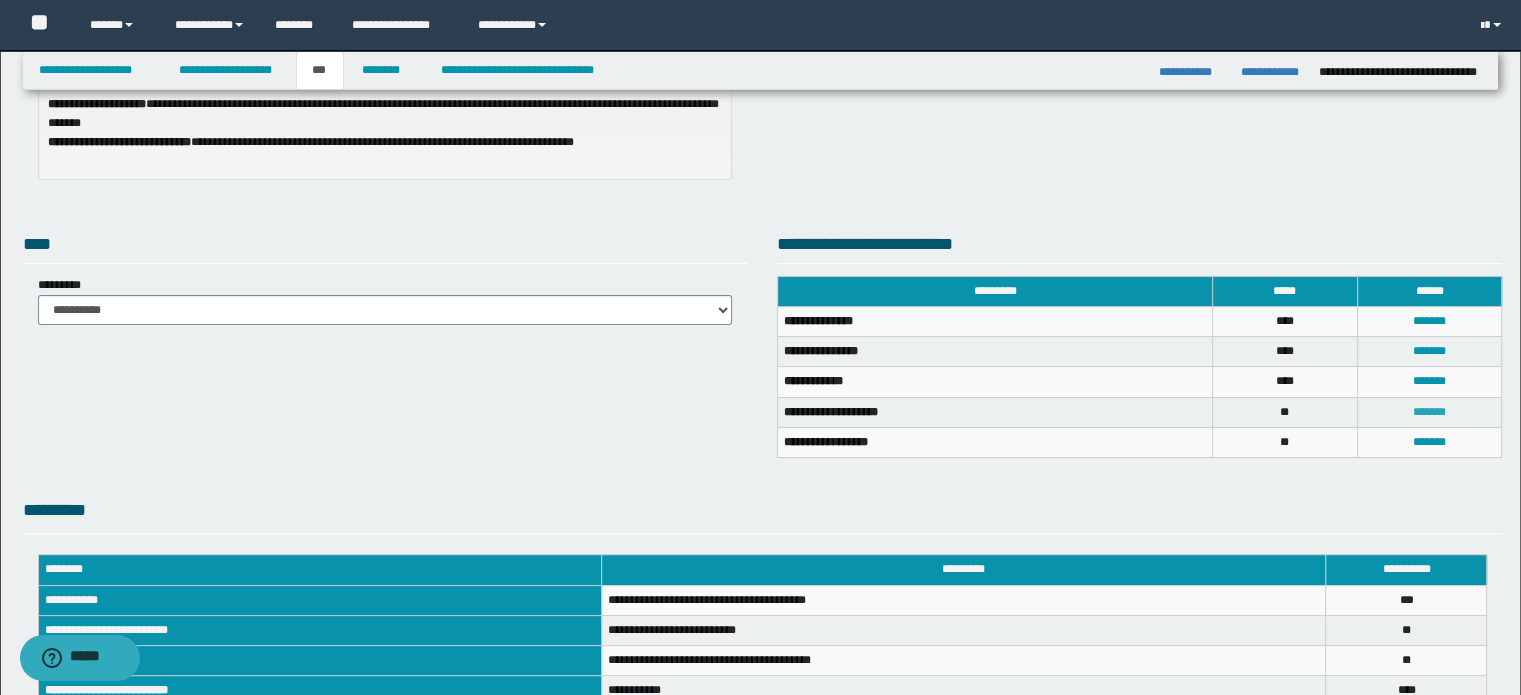 click on "*******" at bounding box center [1429, 412] 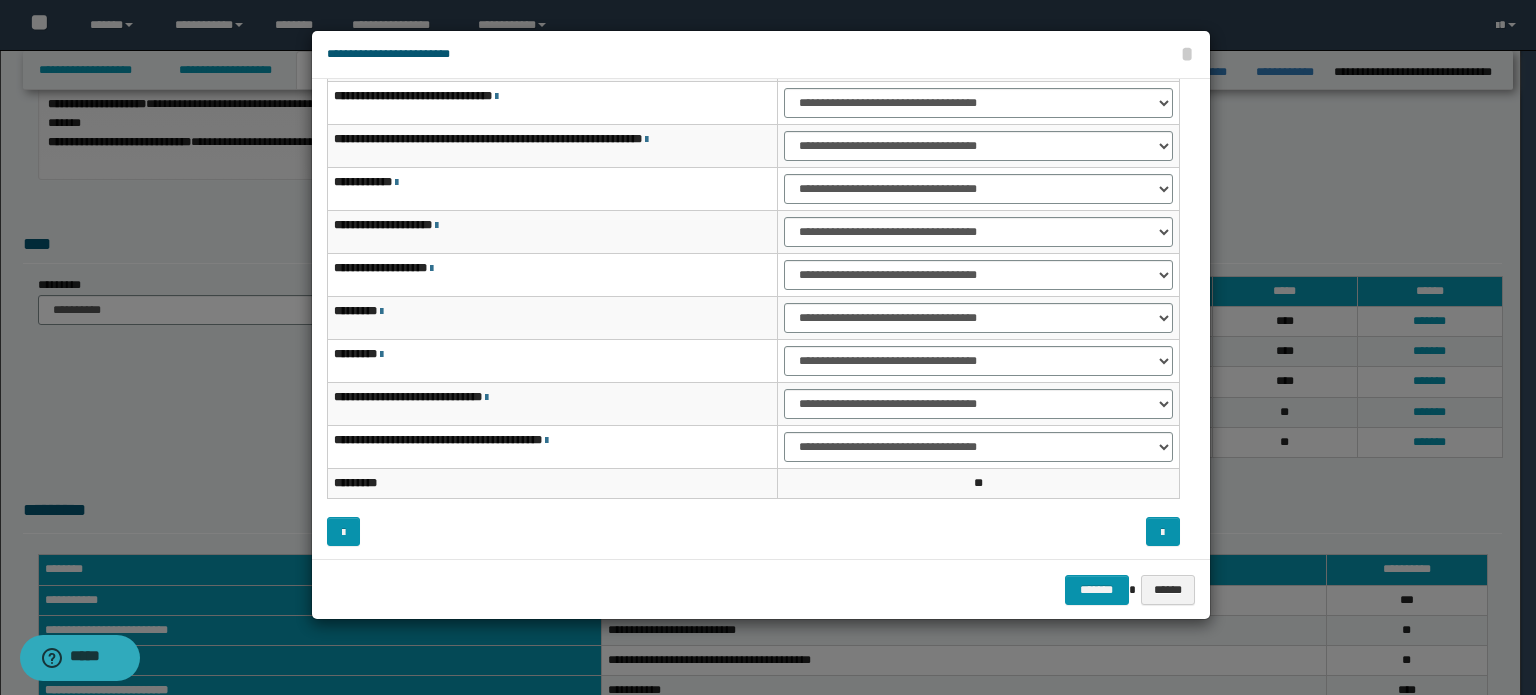 scroll, scrollTop: 118, scrollLeft: 0, axis: vertical 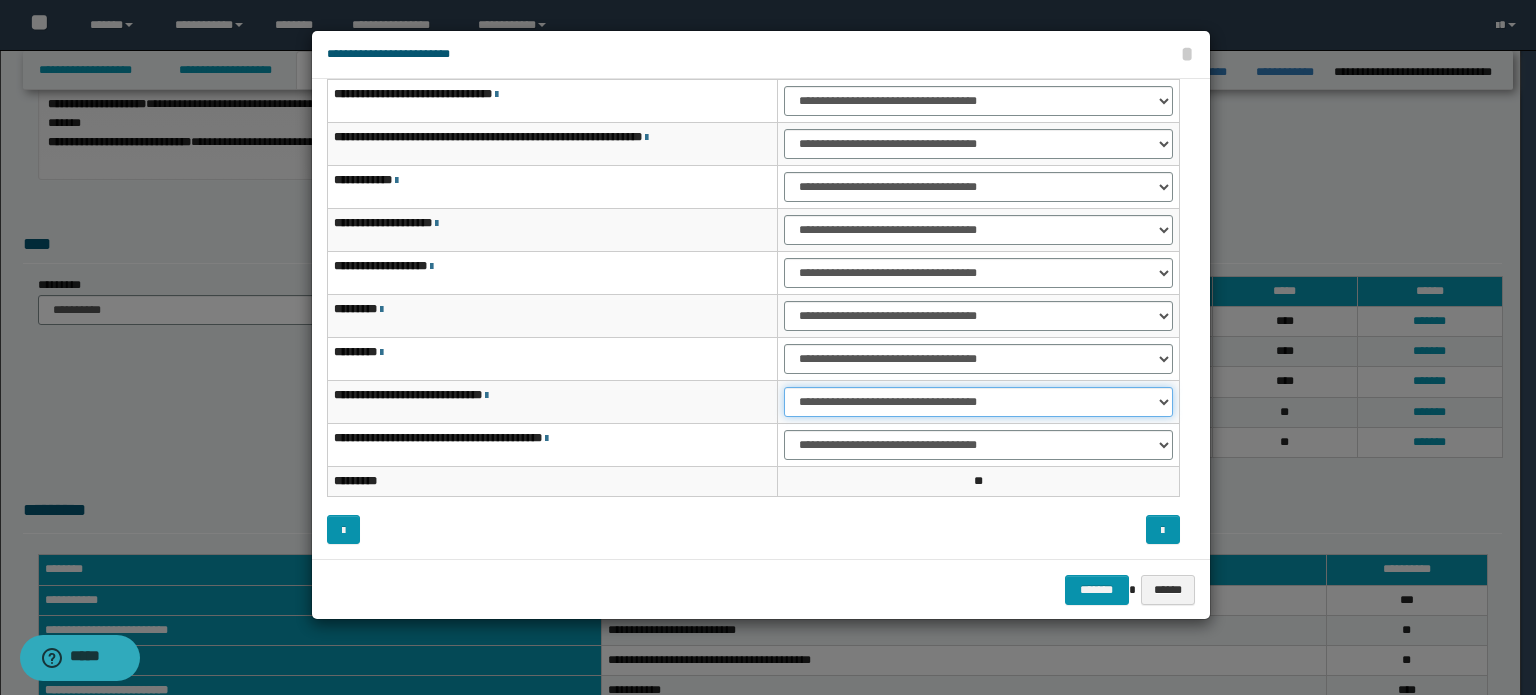 click on "**********" at bounding box center [978, 402] 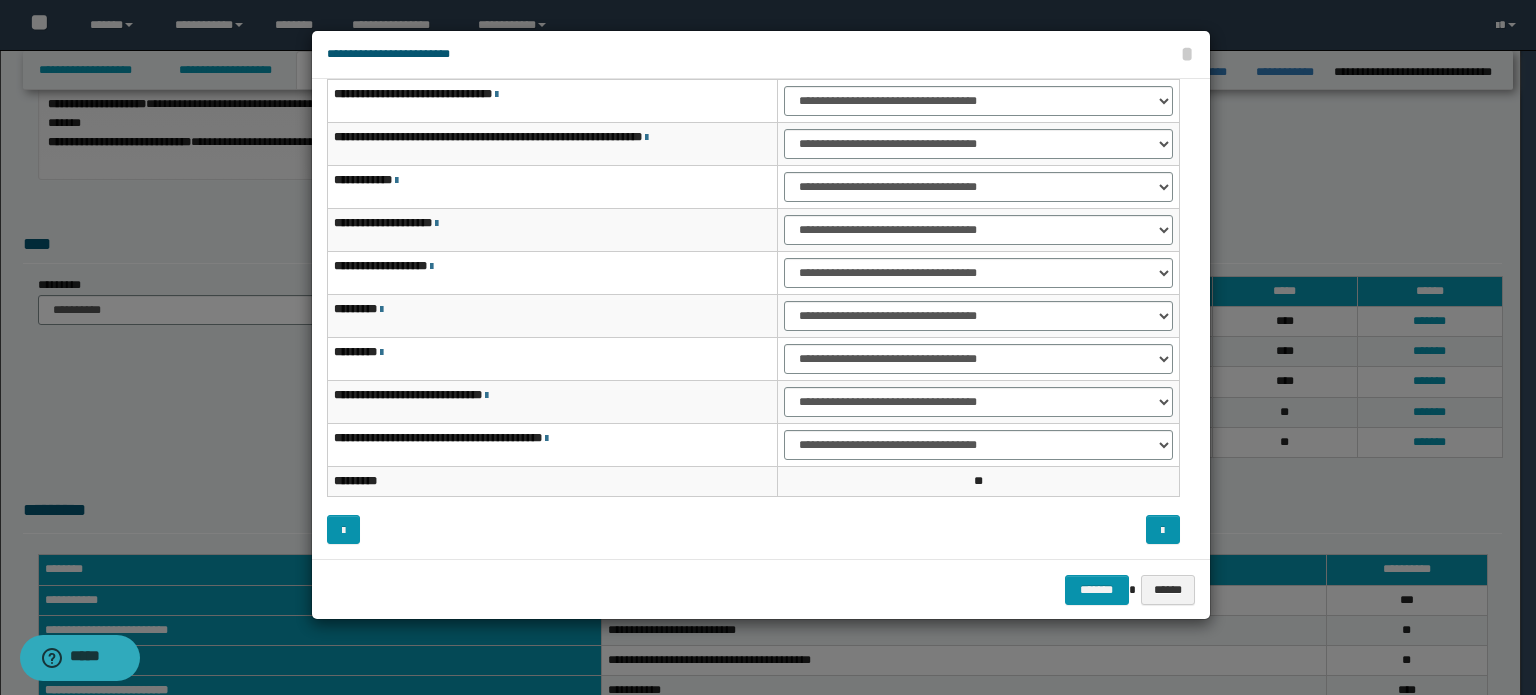 click on "*******
******" at bounding box center (761, 589) 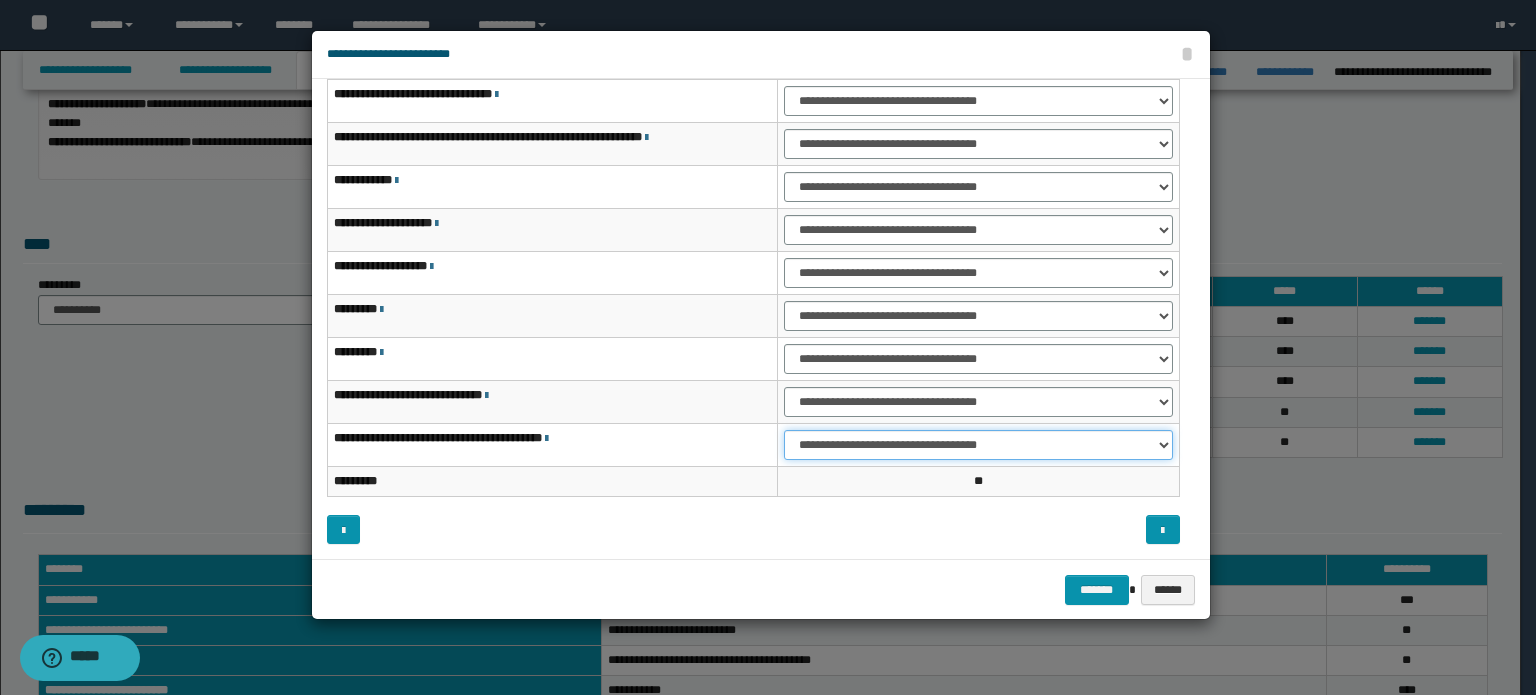 click on "**********" at bounding box center [978, 445] 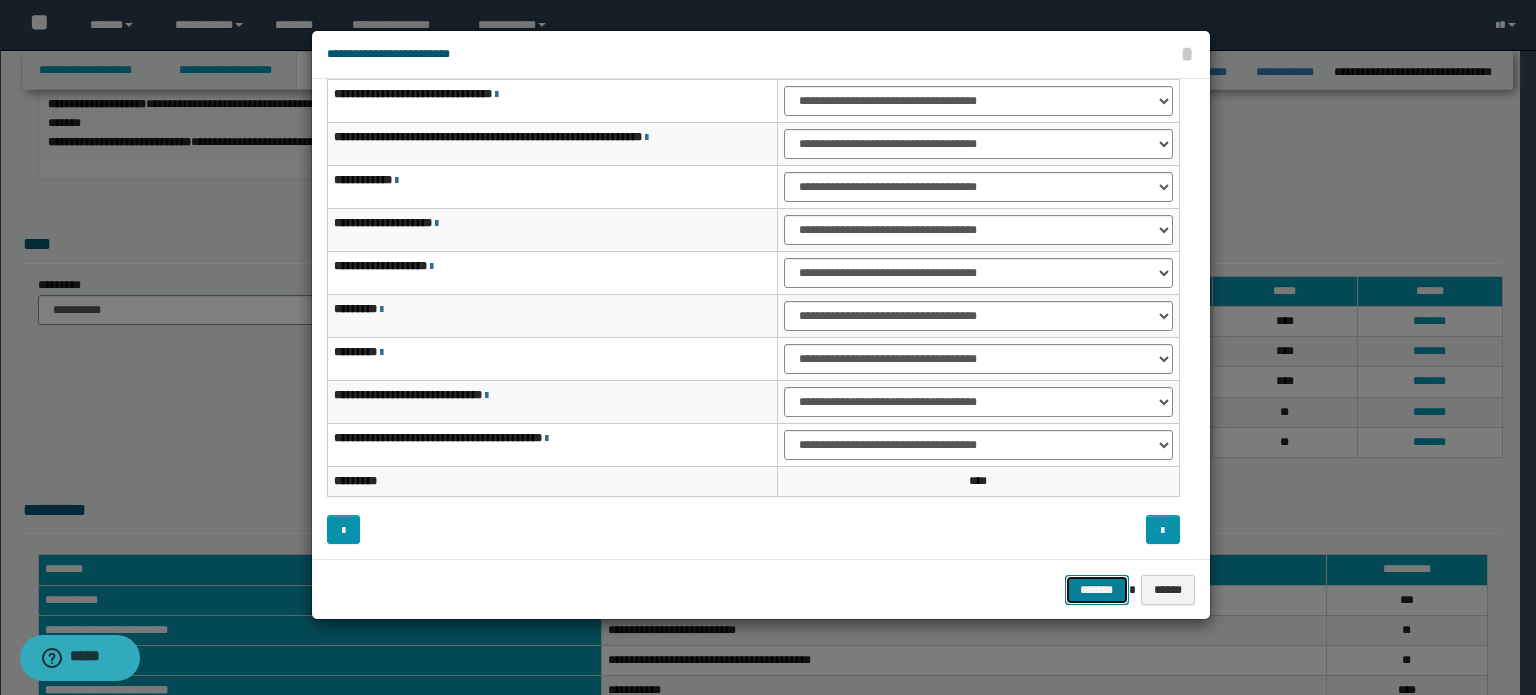 click on "*******" at bounding box center (1097, 590) 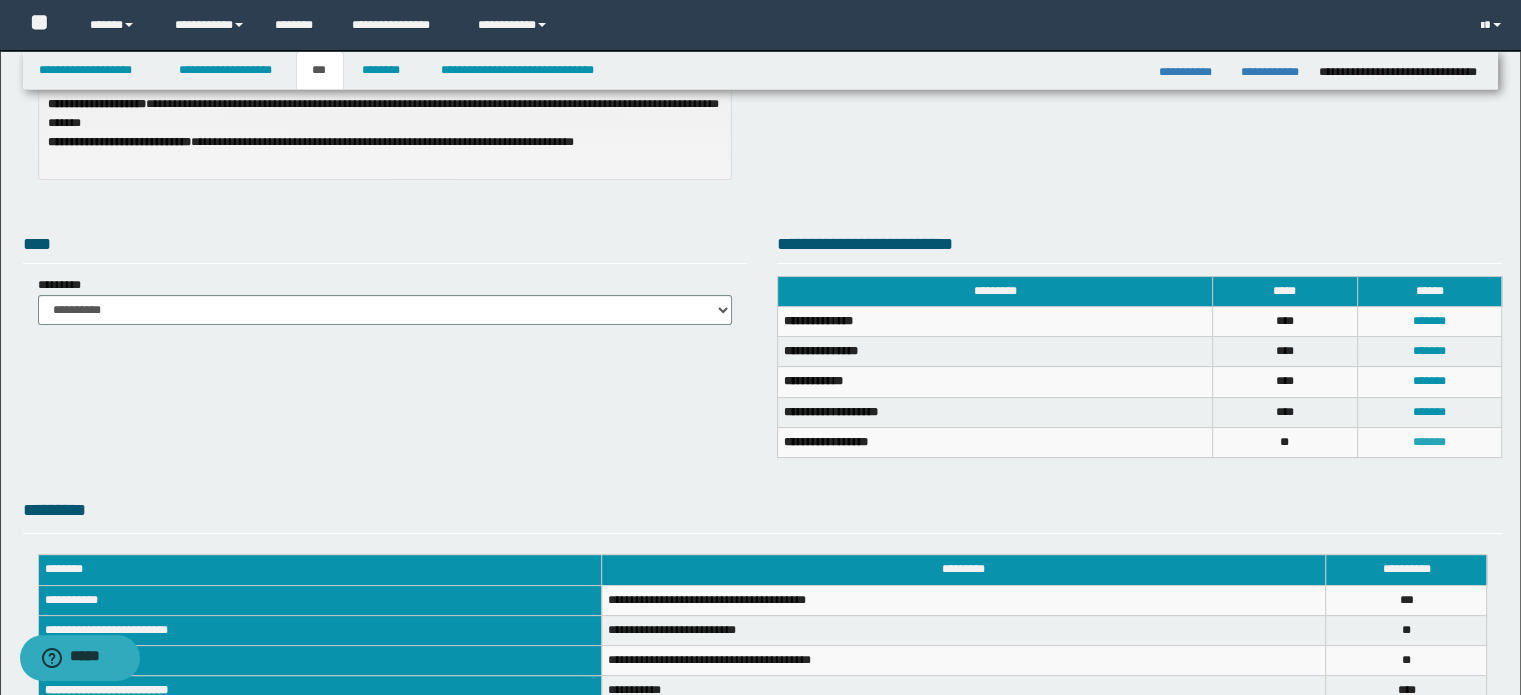 click on "*******" at bounding box center [1429, 442] 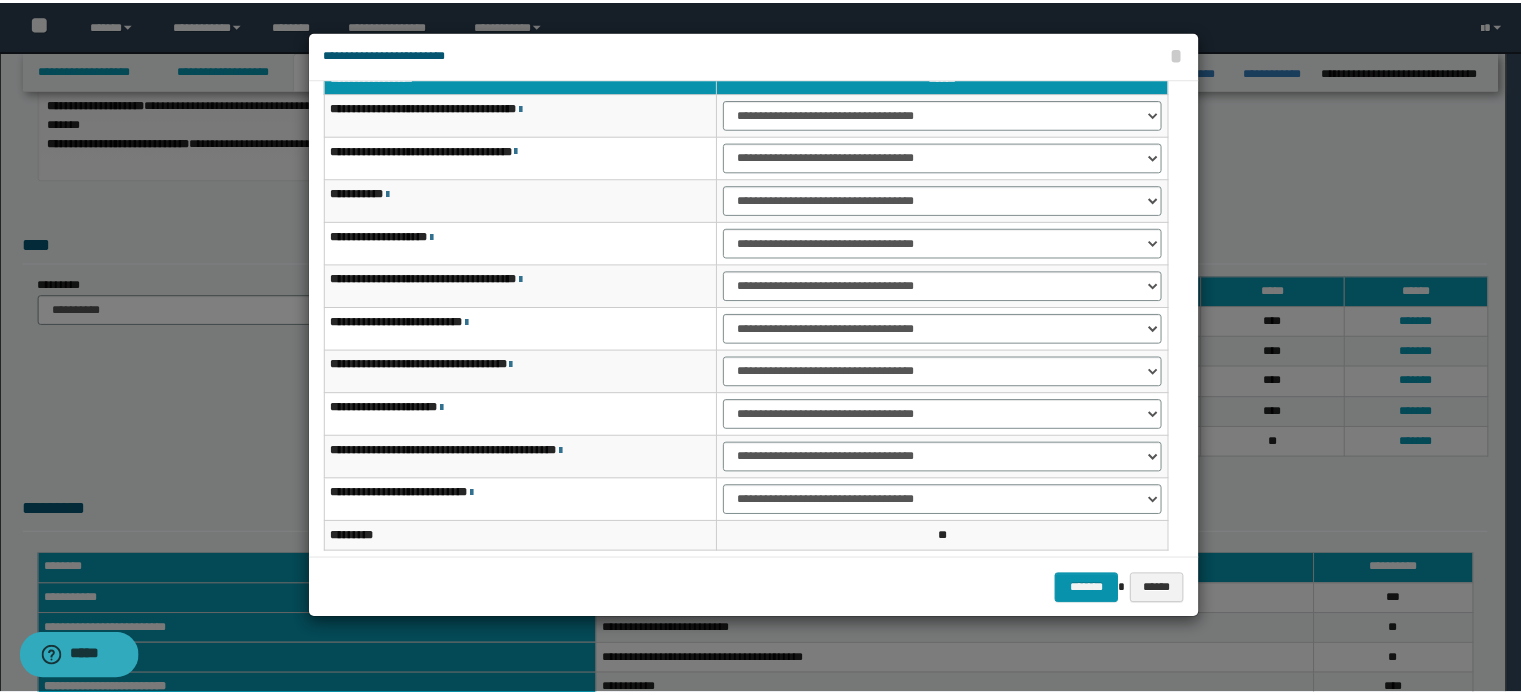 scroll, scrollTop: 118, scrollLeft: 0, axis: vertical 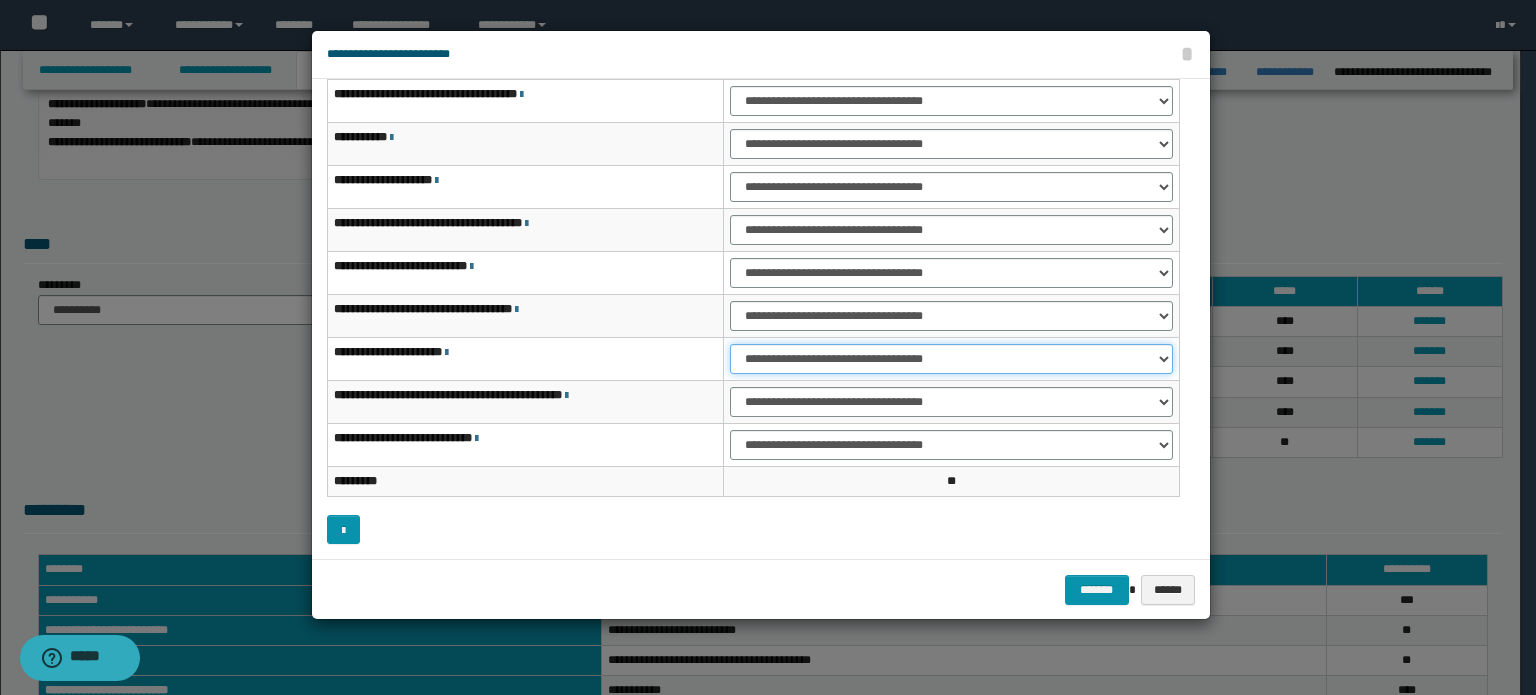 click on "**********" at bounding box center [951, 359] 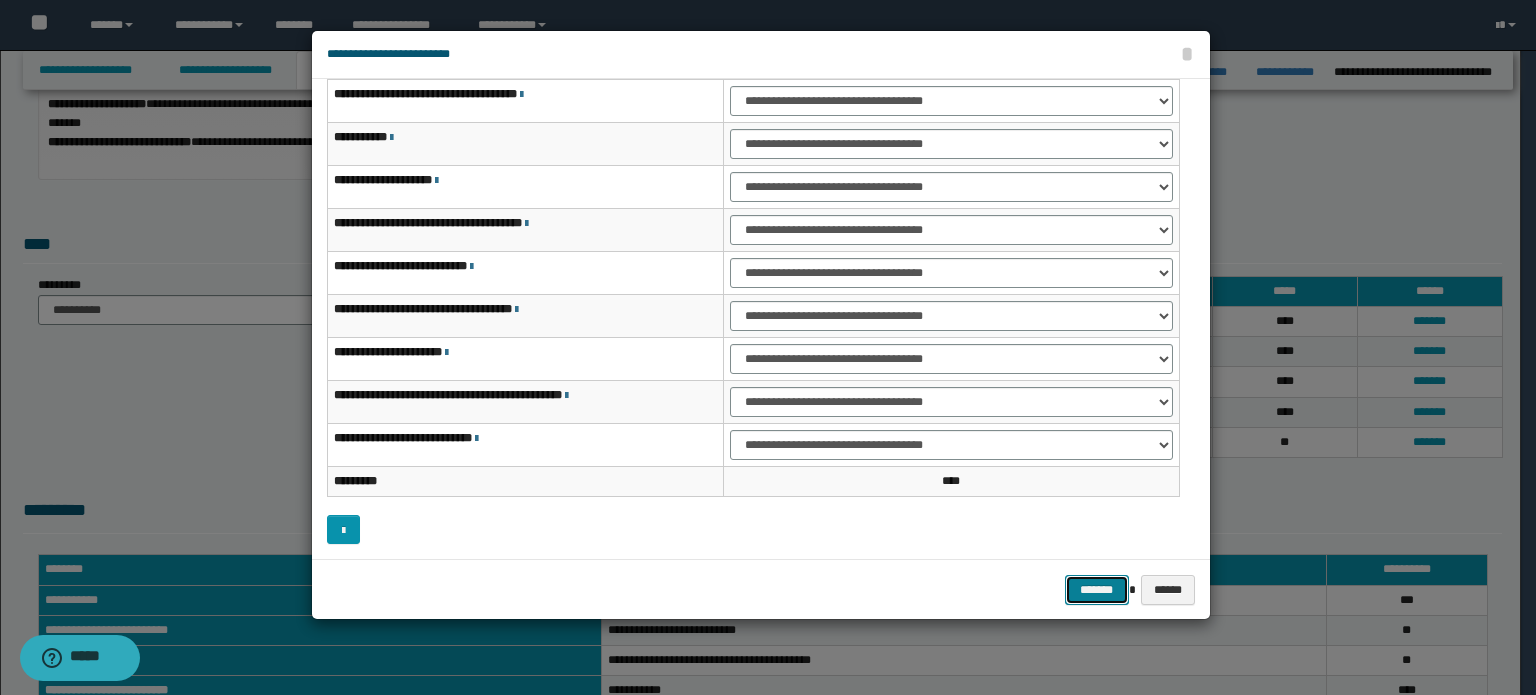 click on "*******" at bounding box center (1097, 590) 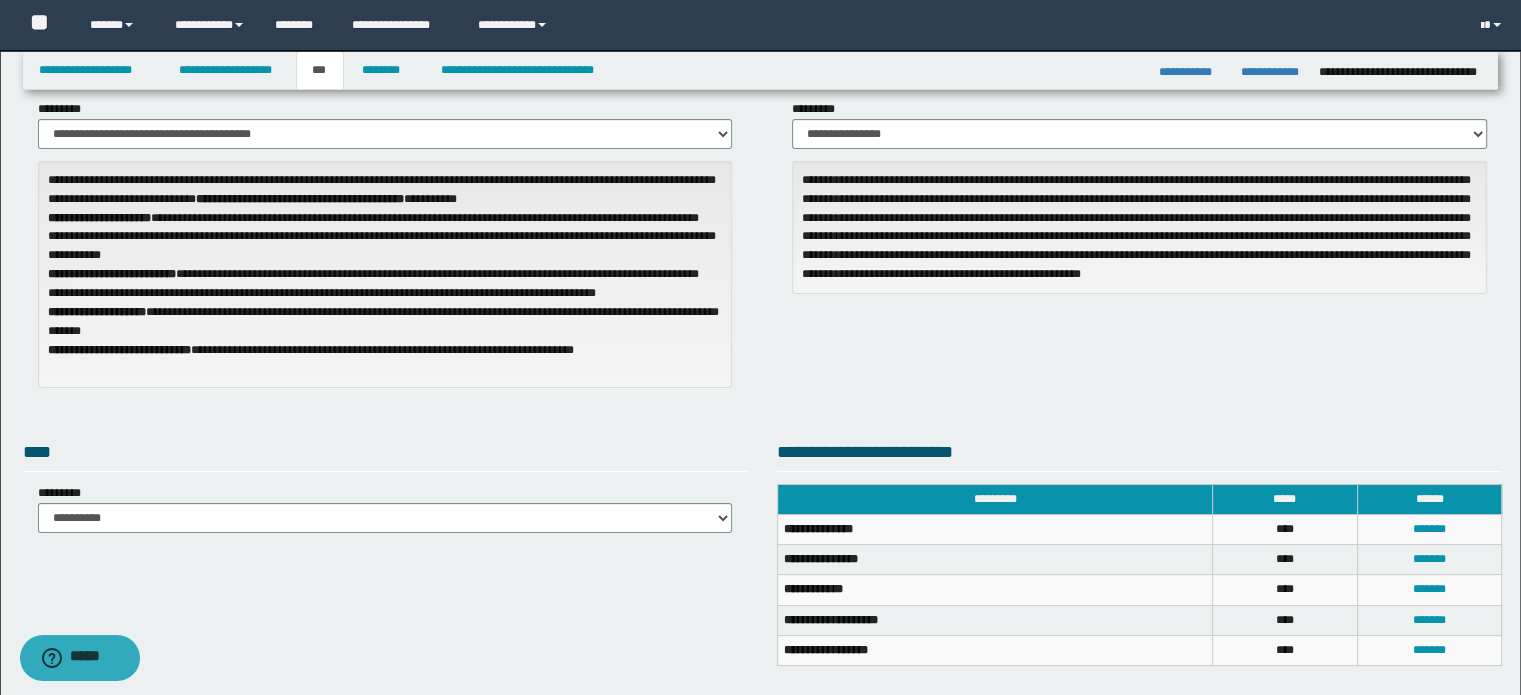 scroll, scrollTop: 0, scrollLeft: 0, axis: both 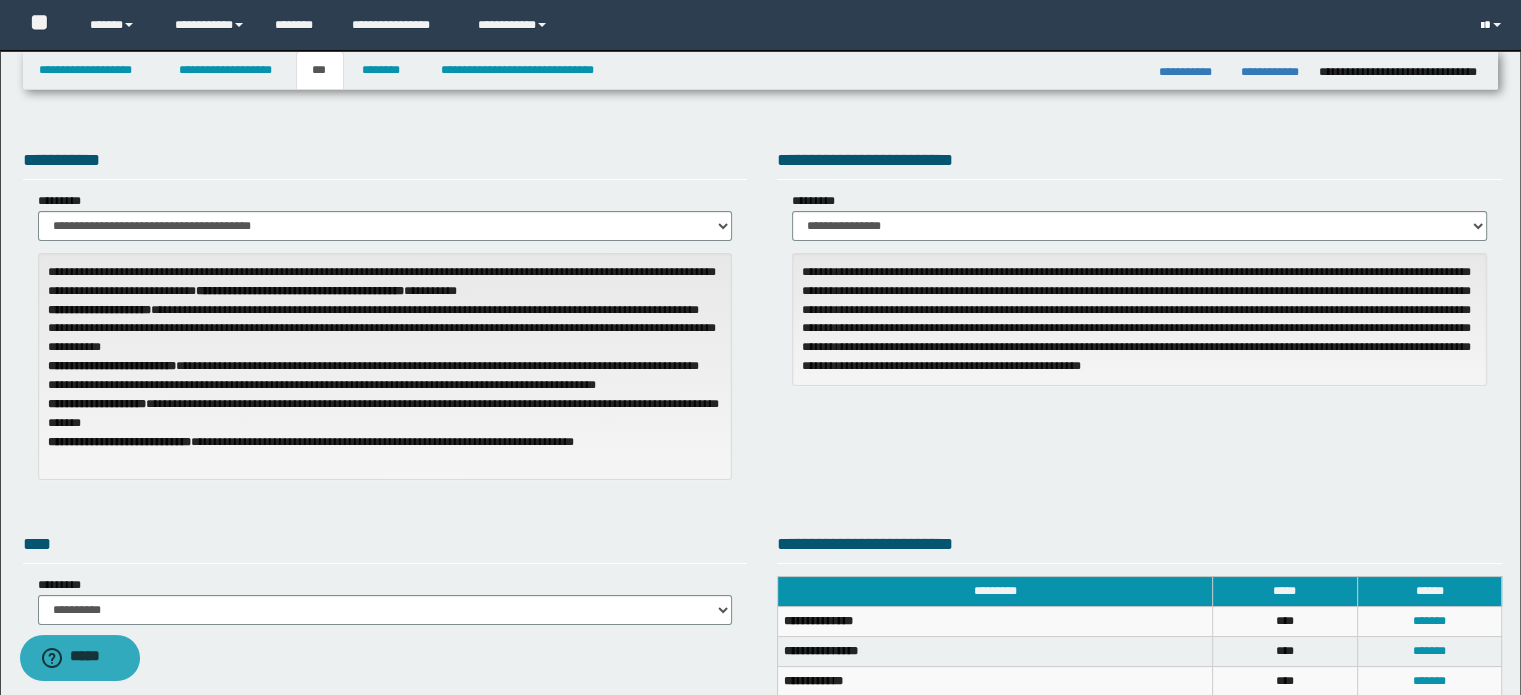 click at bounding box center [1493, 25] 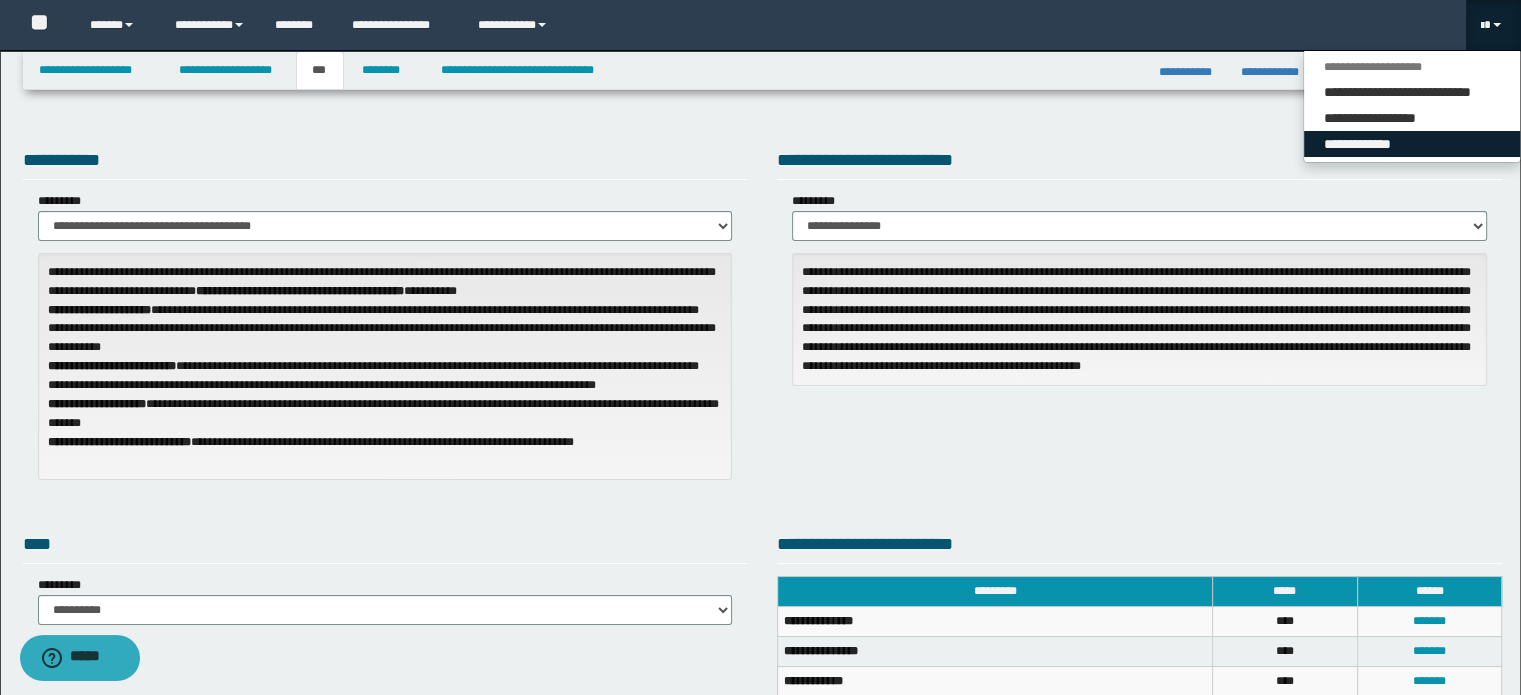 click on "**********" at bounding box center [1412, 144] 